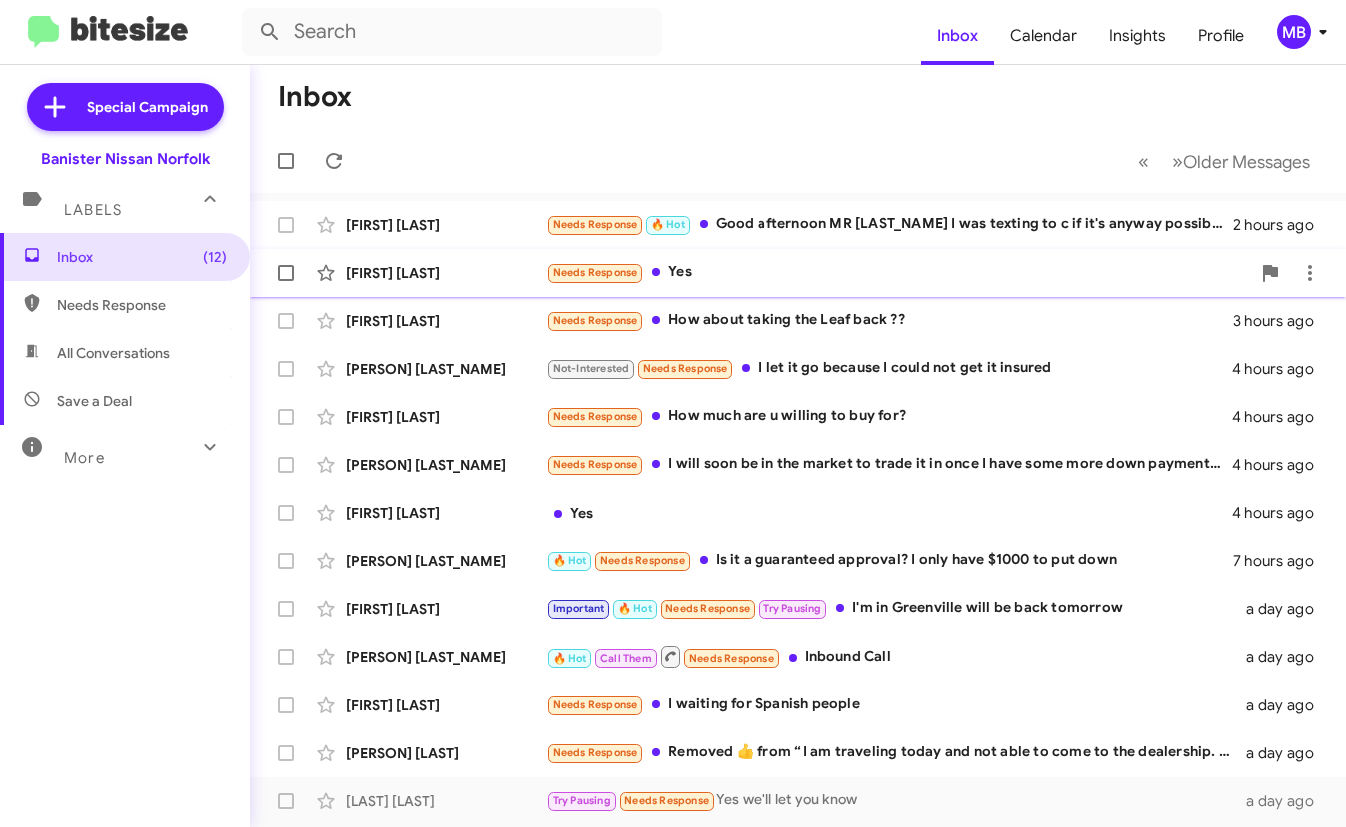 scroll, scrollTop: 0, scrollLeft: 0, axis: both 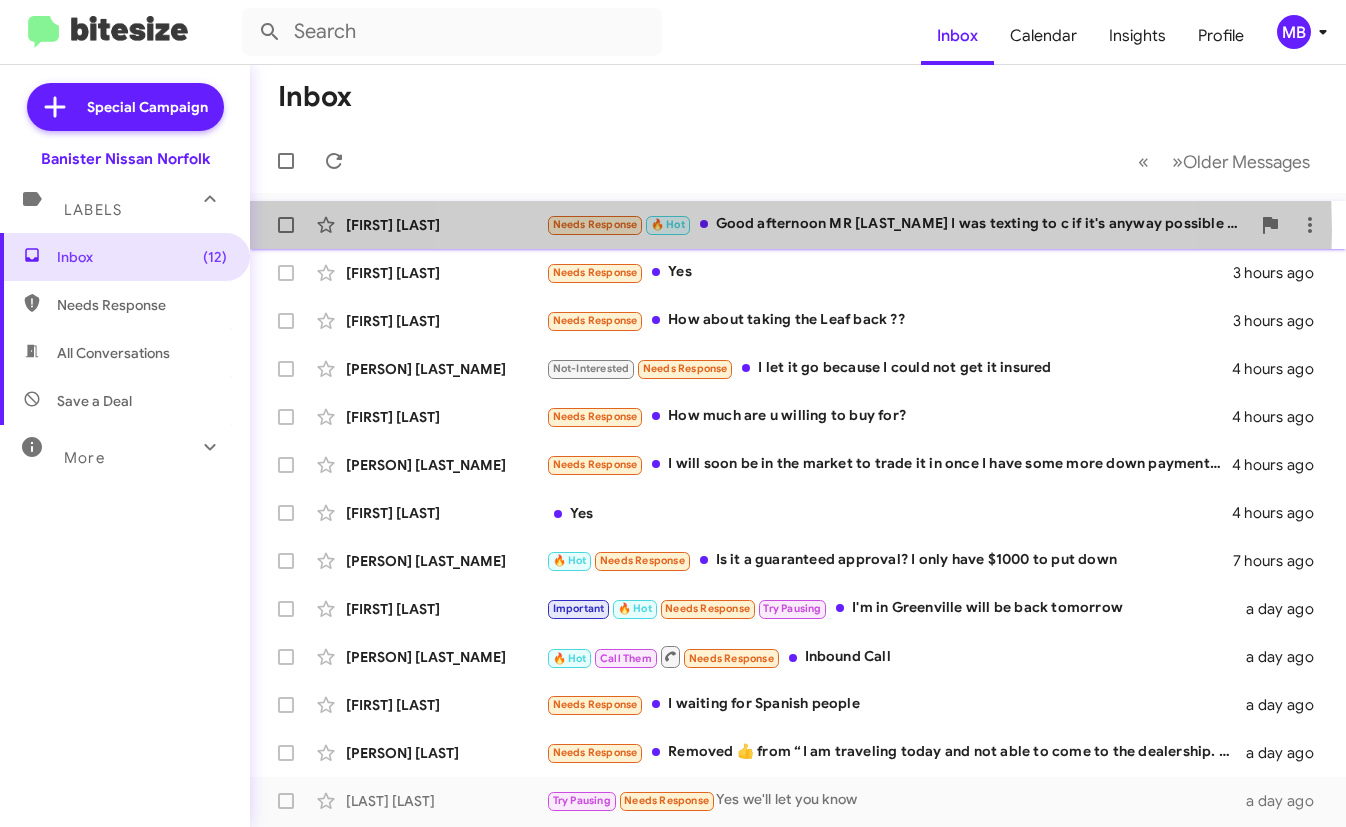 click on "Needs Response   🔥 Hot   Good afternoon MR [LAST_NAME] I was texting to c if it's anyway possible that I can change my appointment til sometime Friday afternoon" 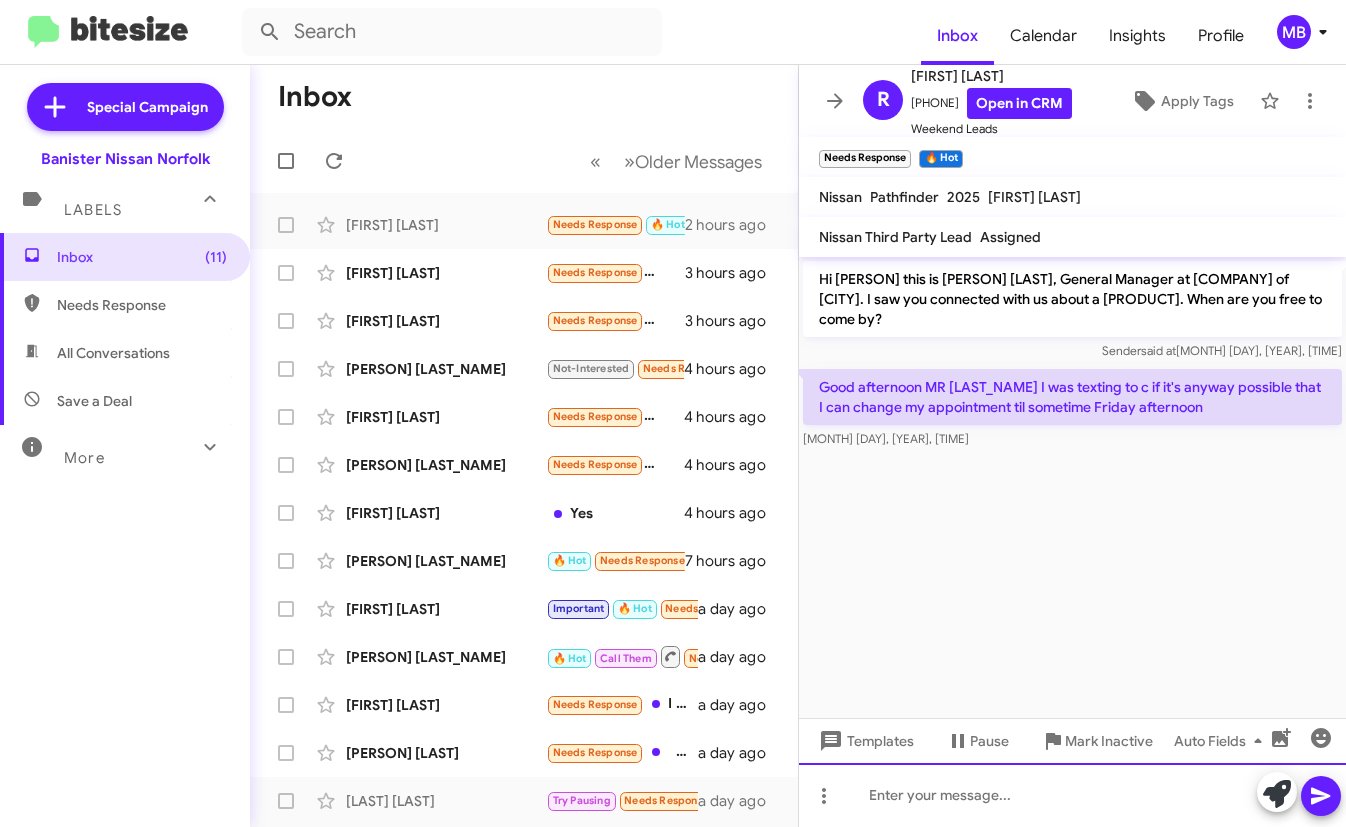 click 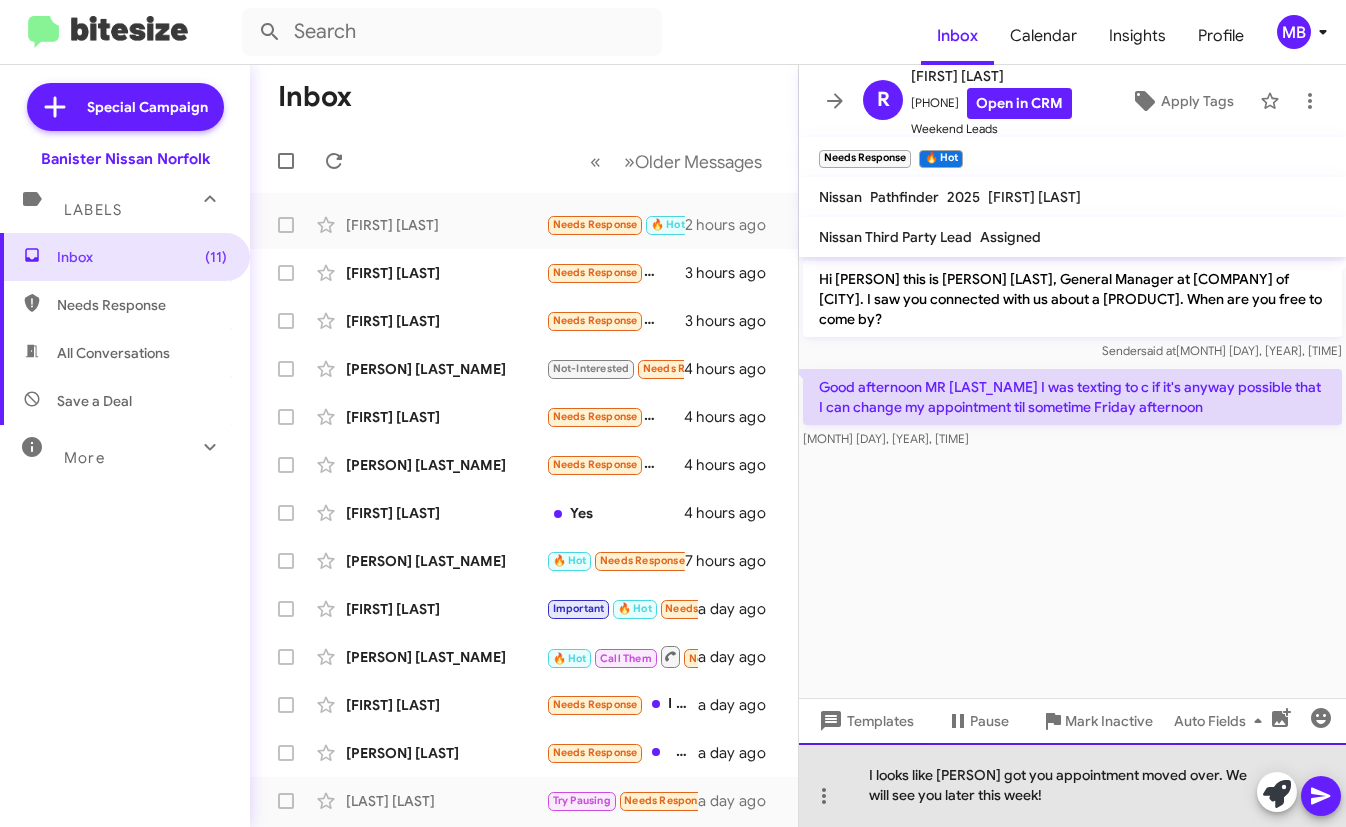 click on "I looks like [PERSON] got you appointment moved over. We will see you later this week!" 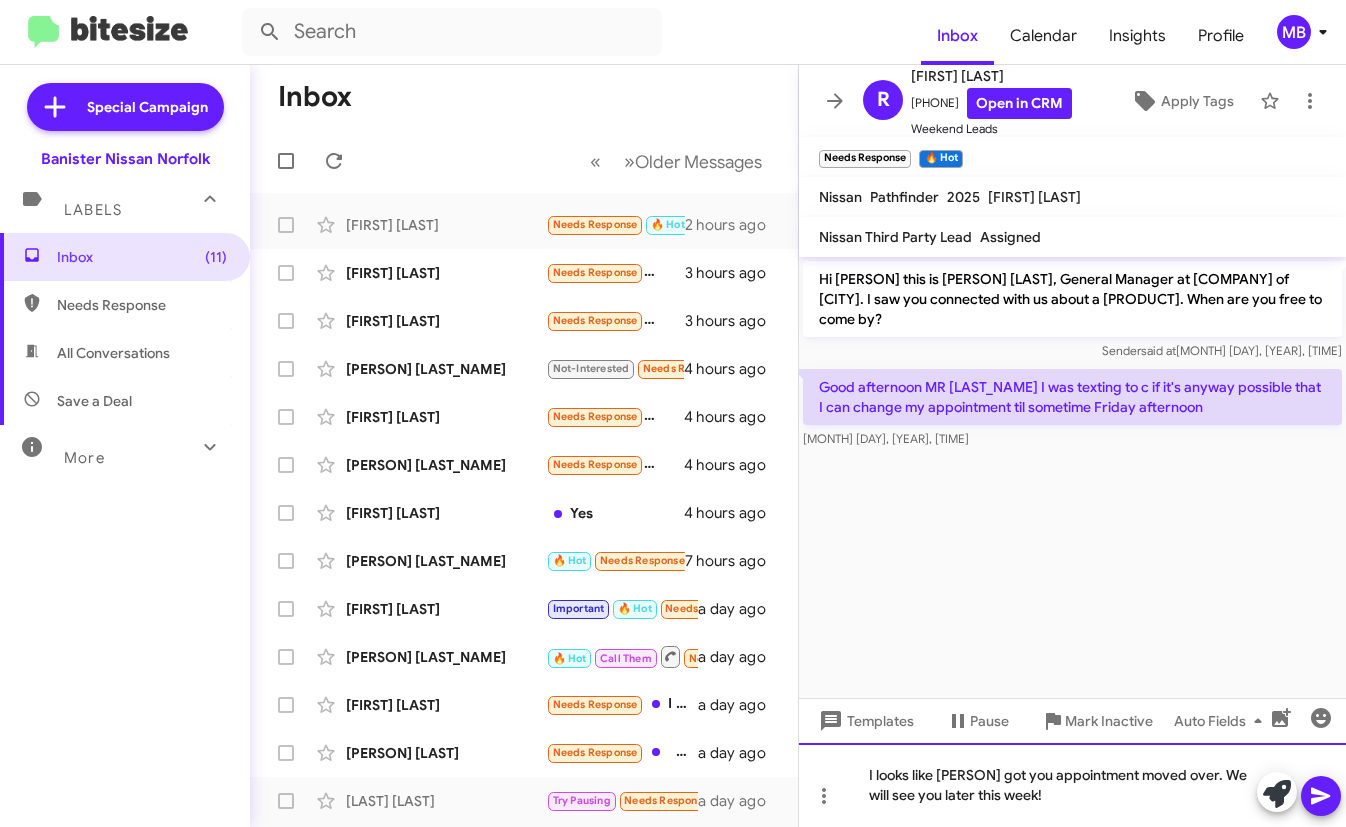 click on "you r" 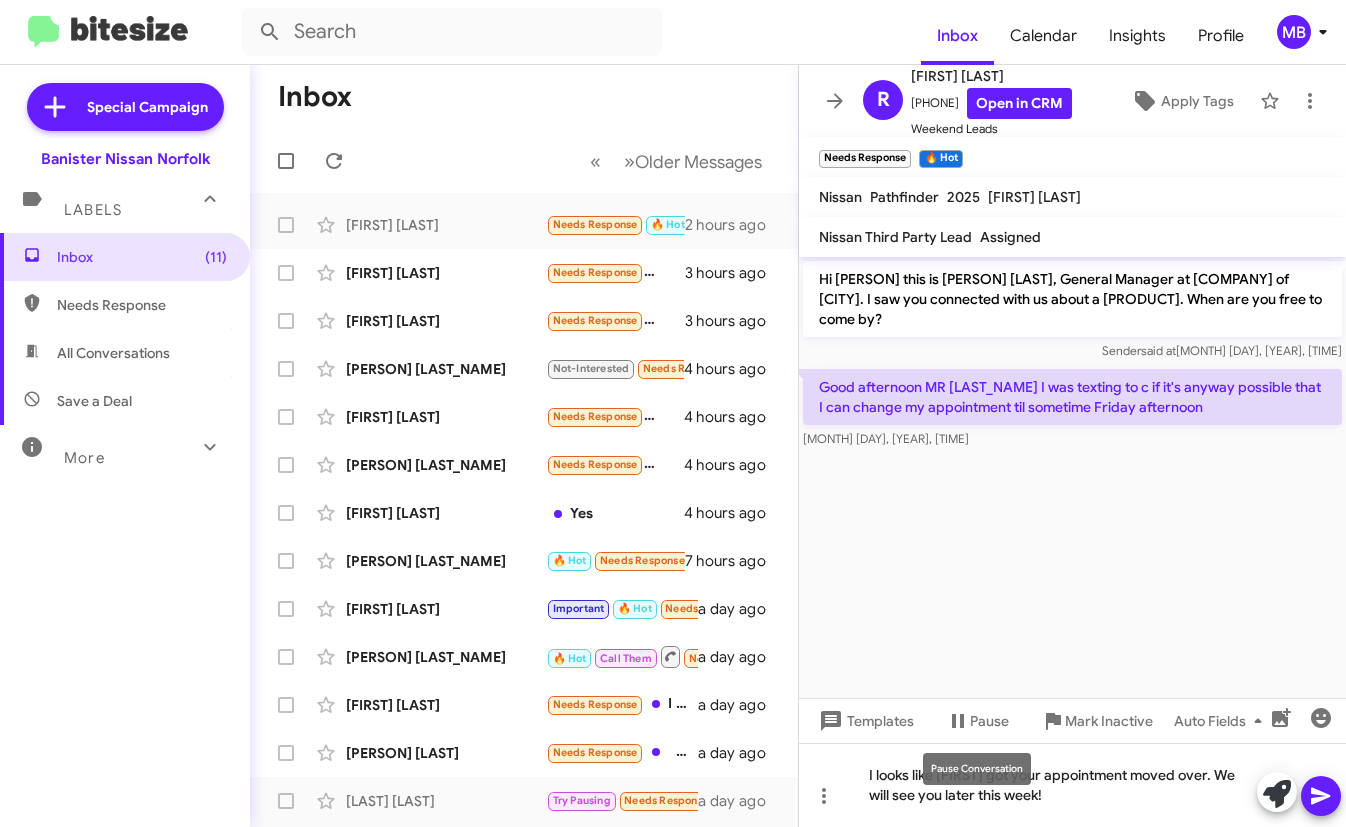 click on "Pause Conversation" at bounding box center (977, 769) 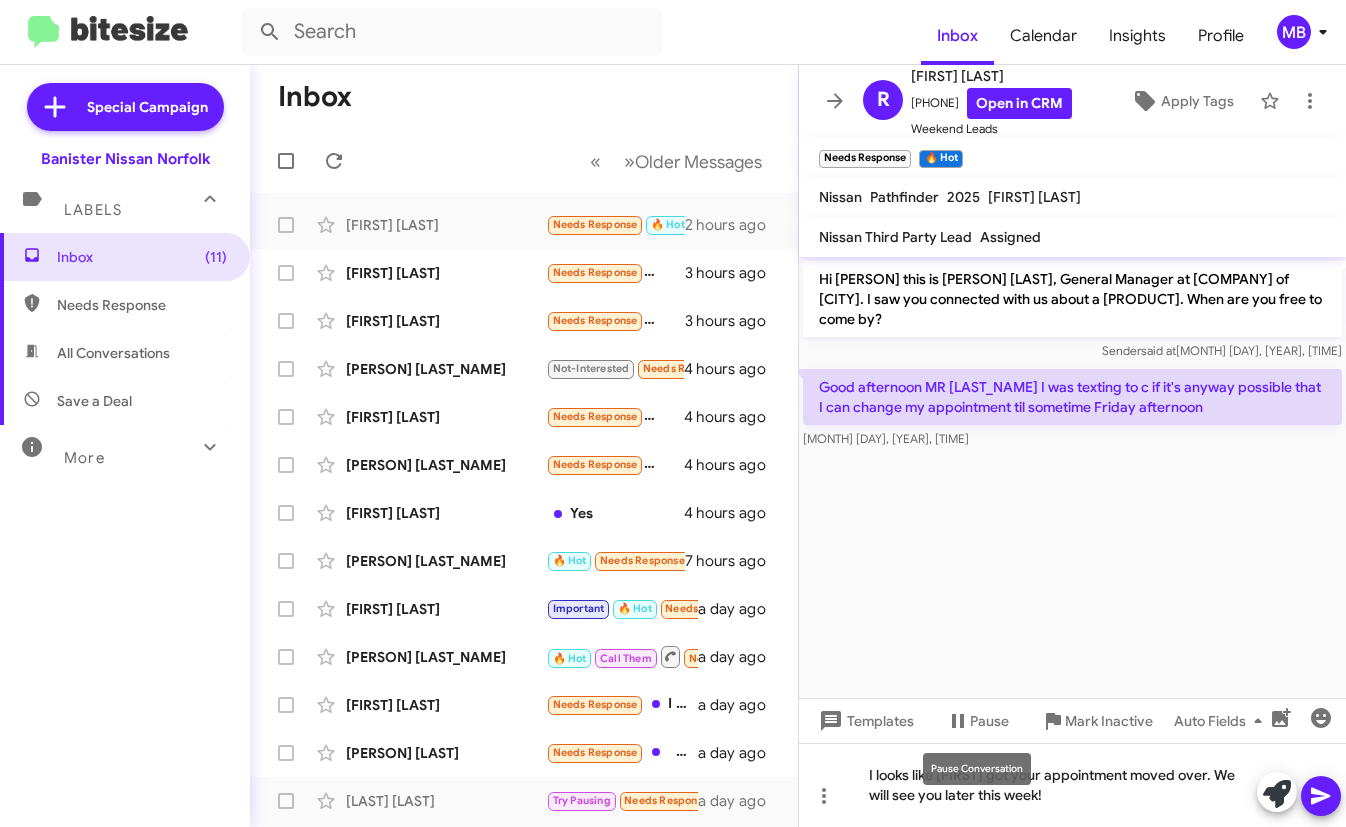 click on "Pause Conversation" at bounding box center [977, 769] 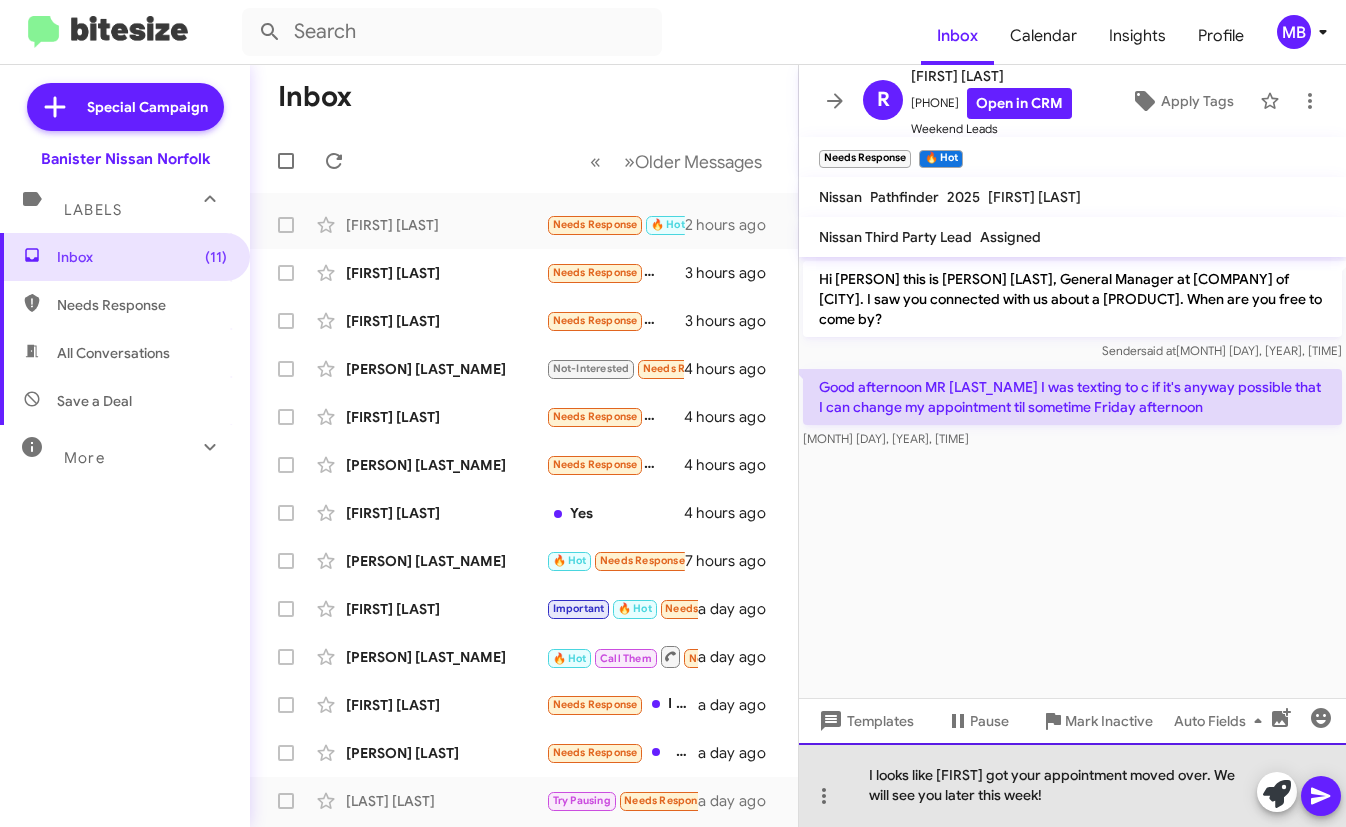 click on "I looks like [FIRST] got your appointment moved over. We will see you later this week!" 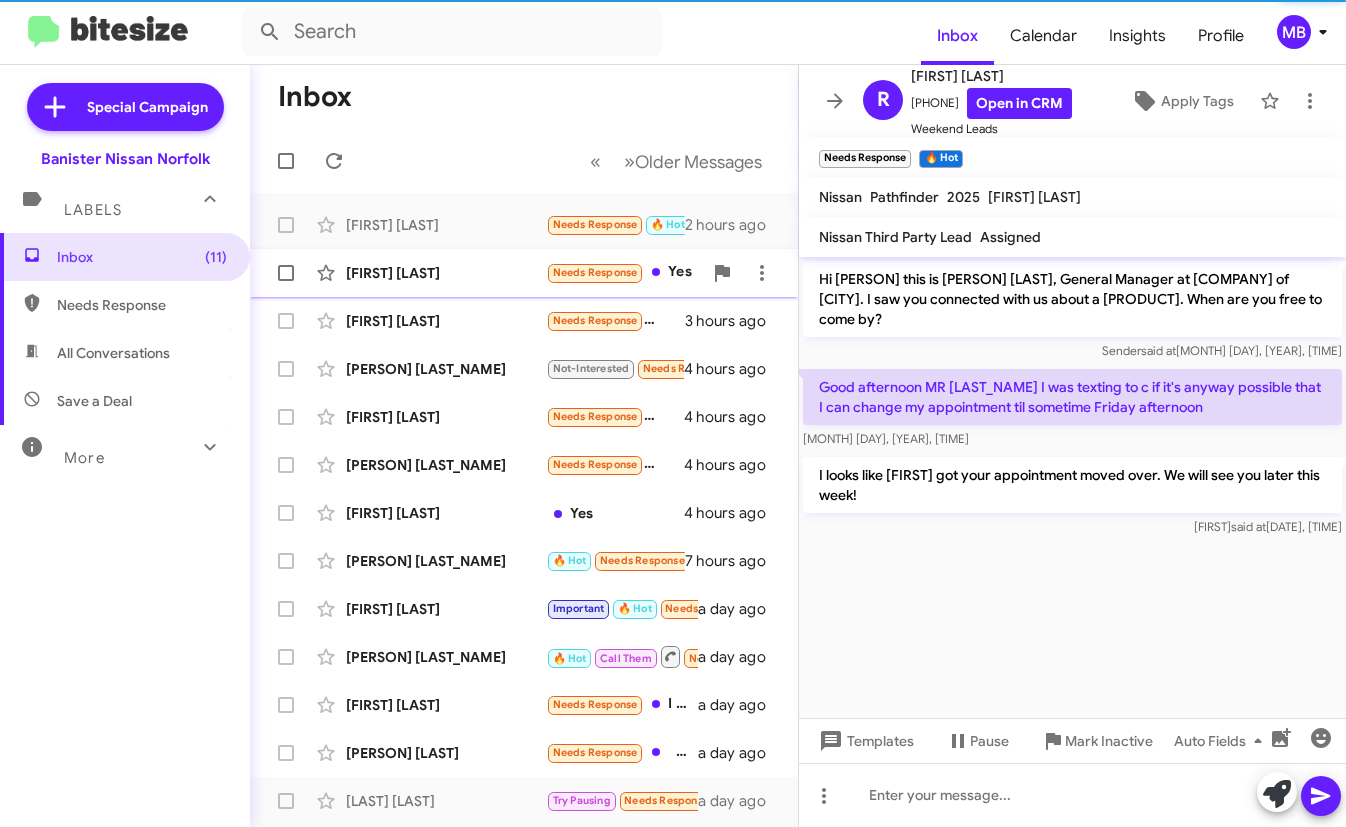 click on "Needs Response" 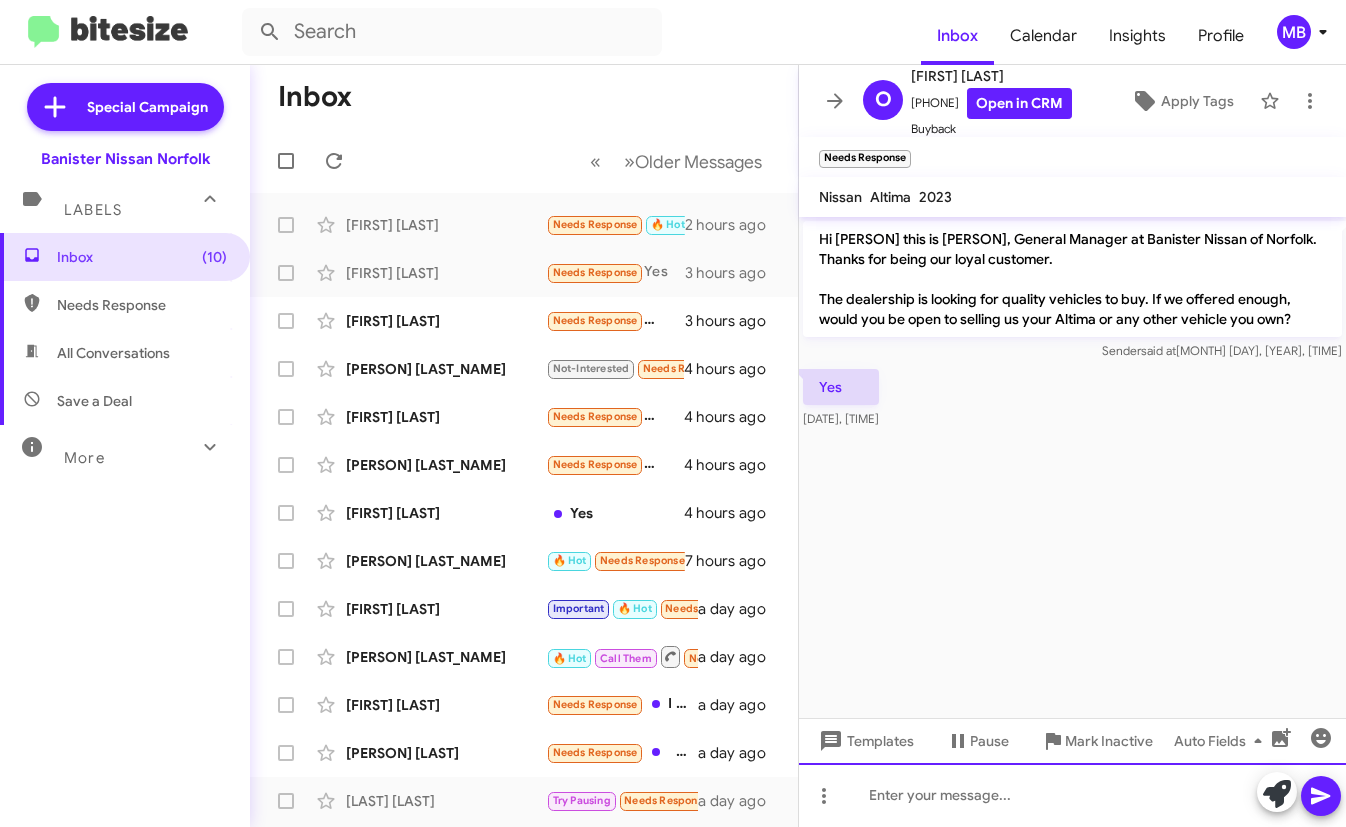 click 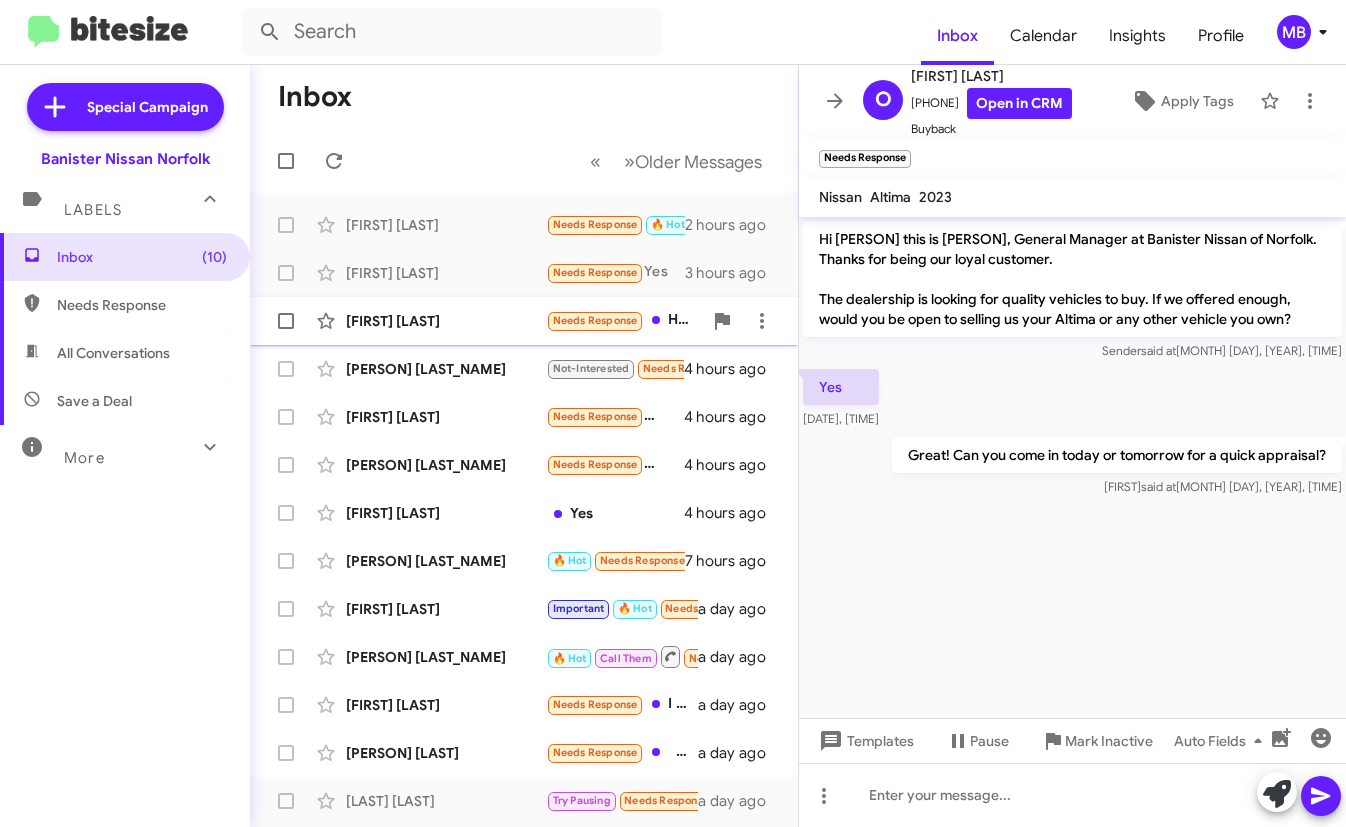 click on "[FIRST] [LAST] Needs Response   How about taking the  Leaf back ??   [TIME] ago" 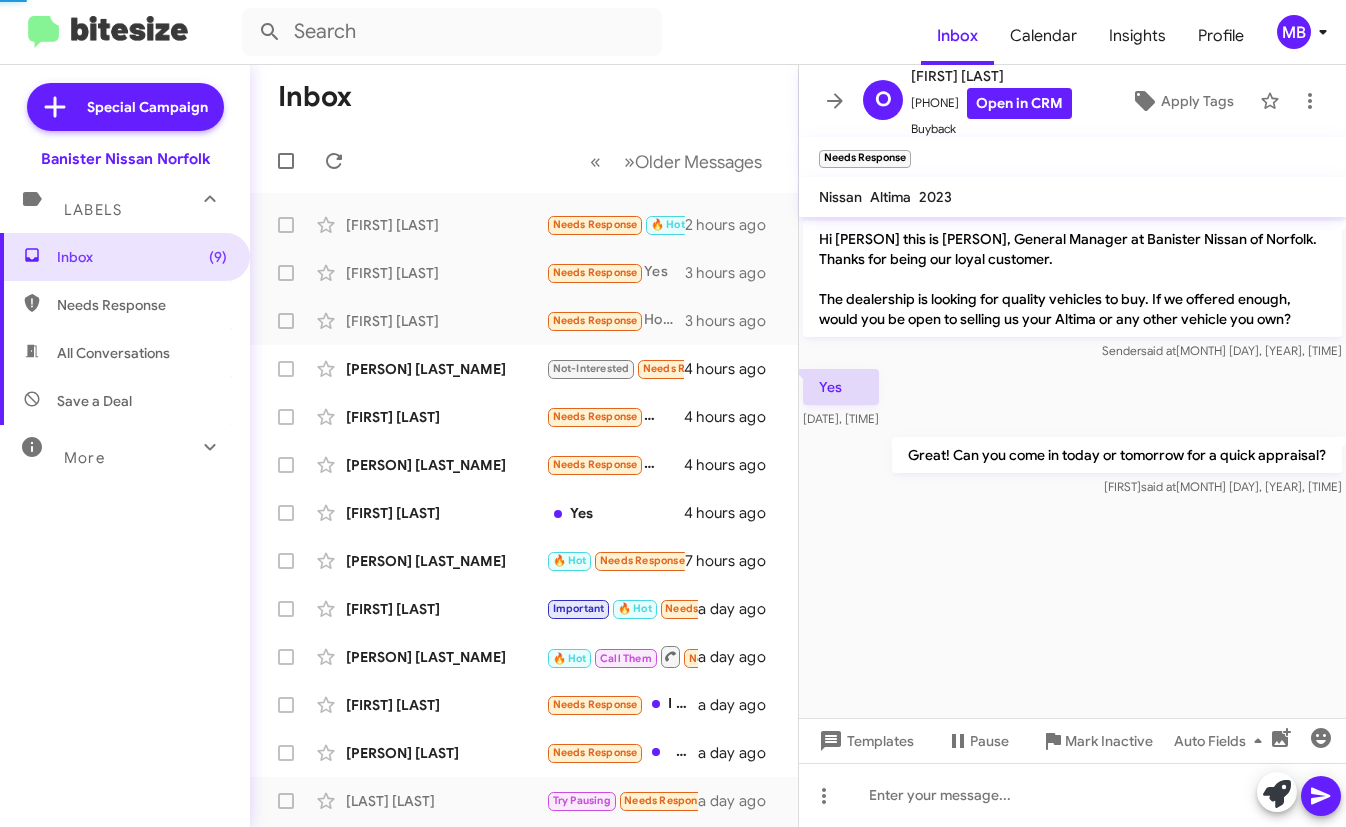 scroll, scrollTop: 202, scrollLeft: 0, axis: vertical 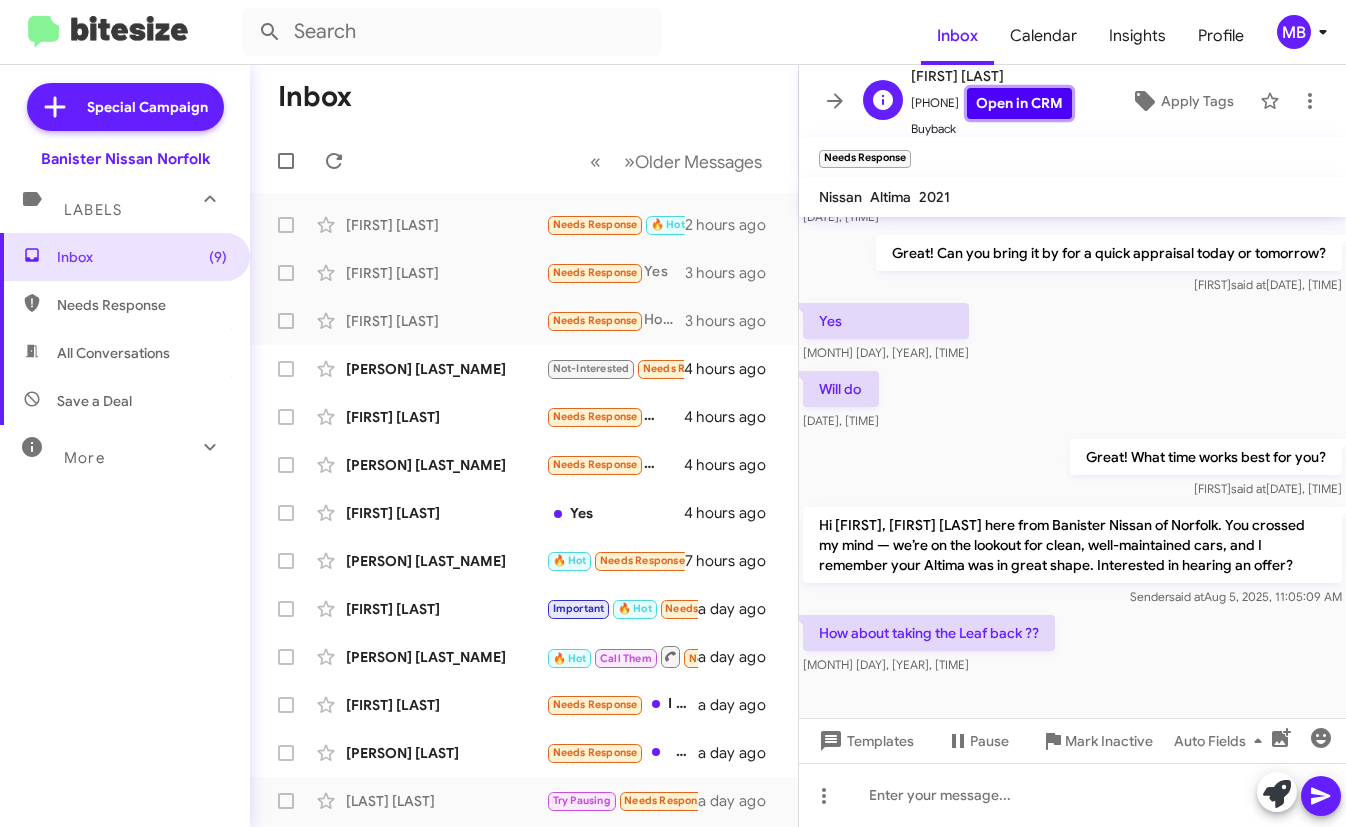 click on "Open in CRM" 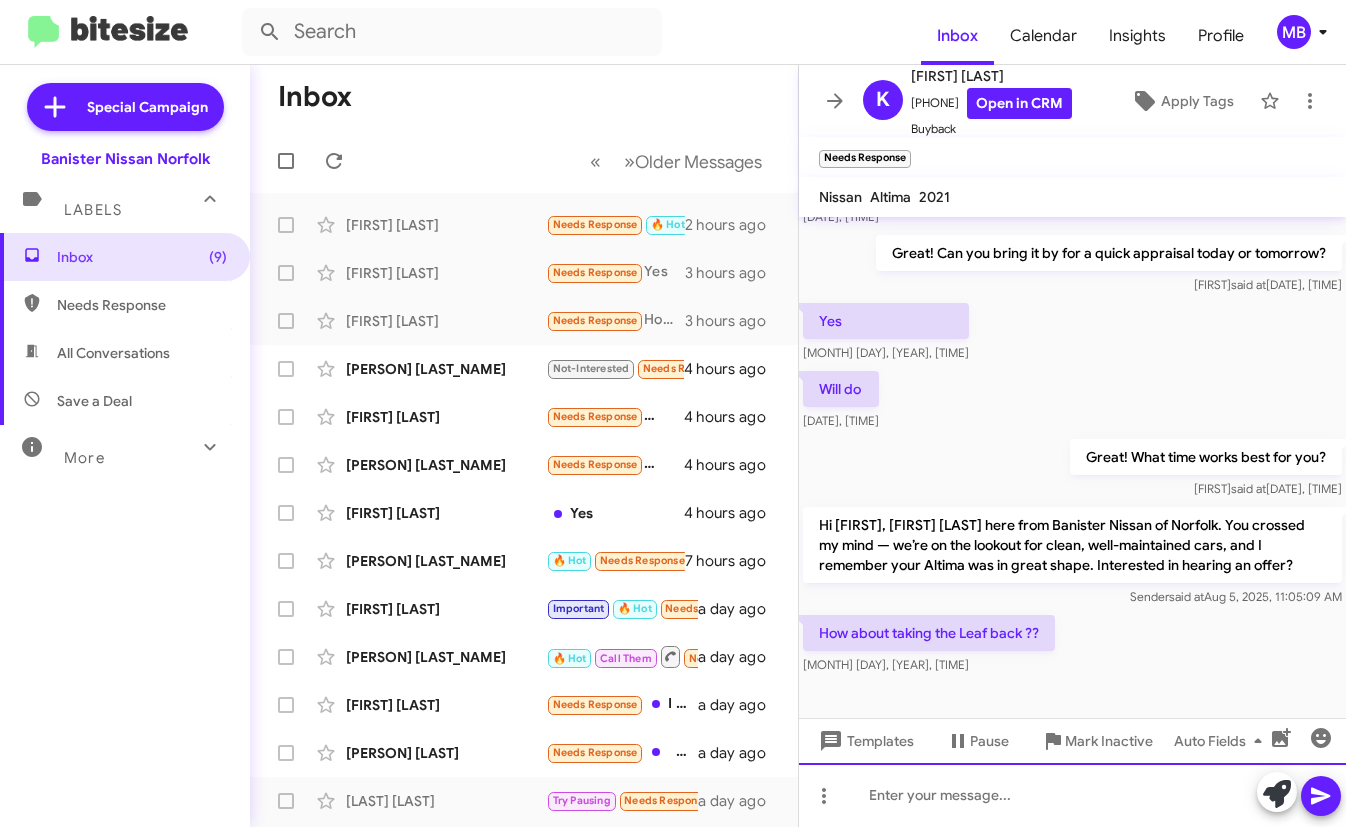 click 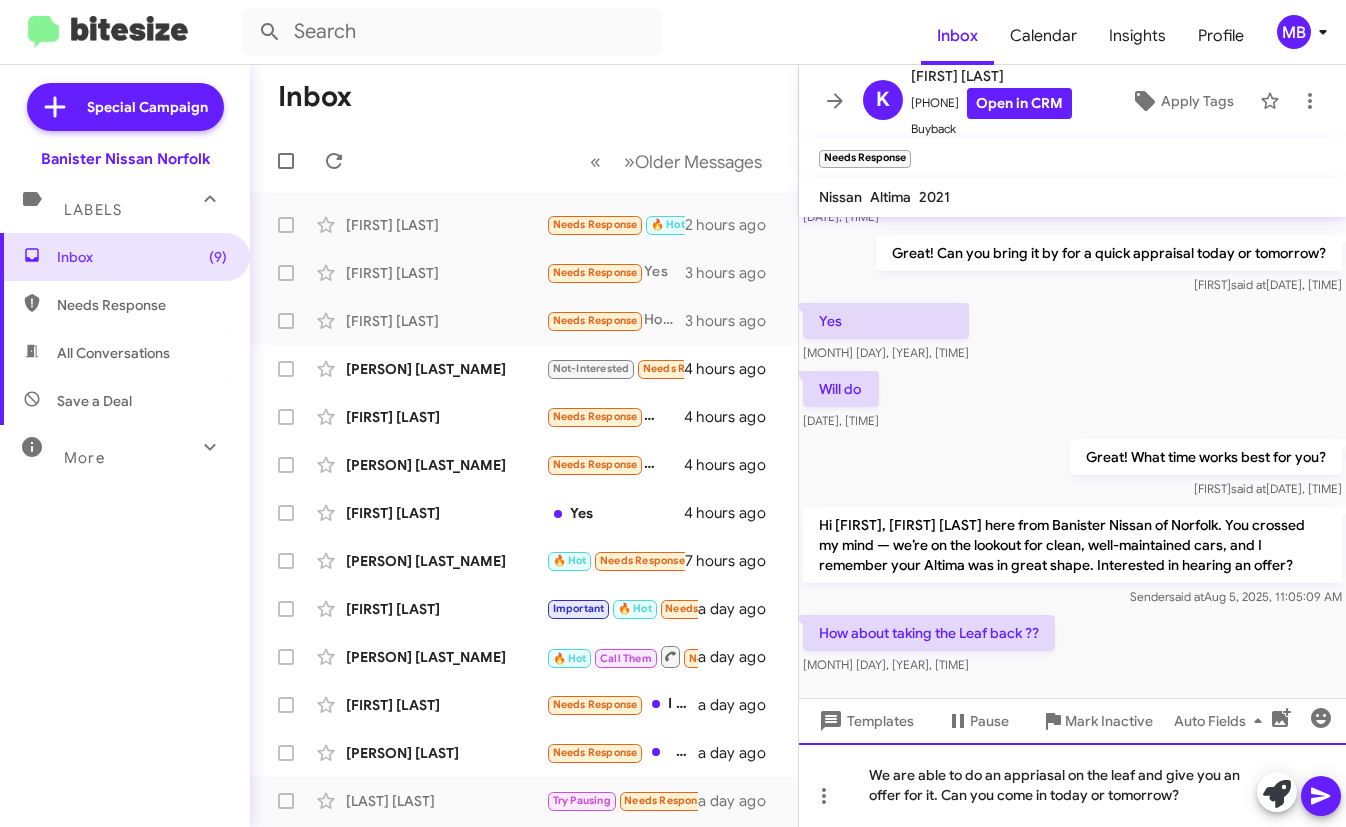click on "We are able to do an appriasal on the leaf and give you an offer for it. Can you come in today or tomorrow?" 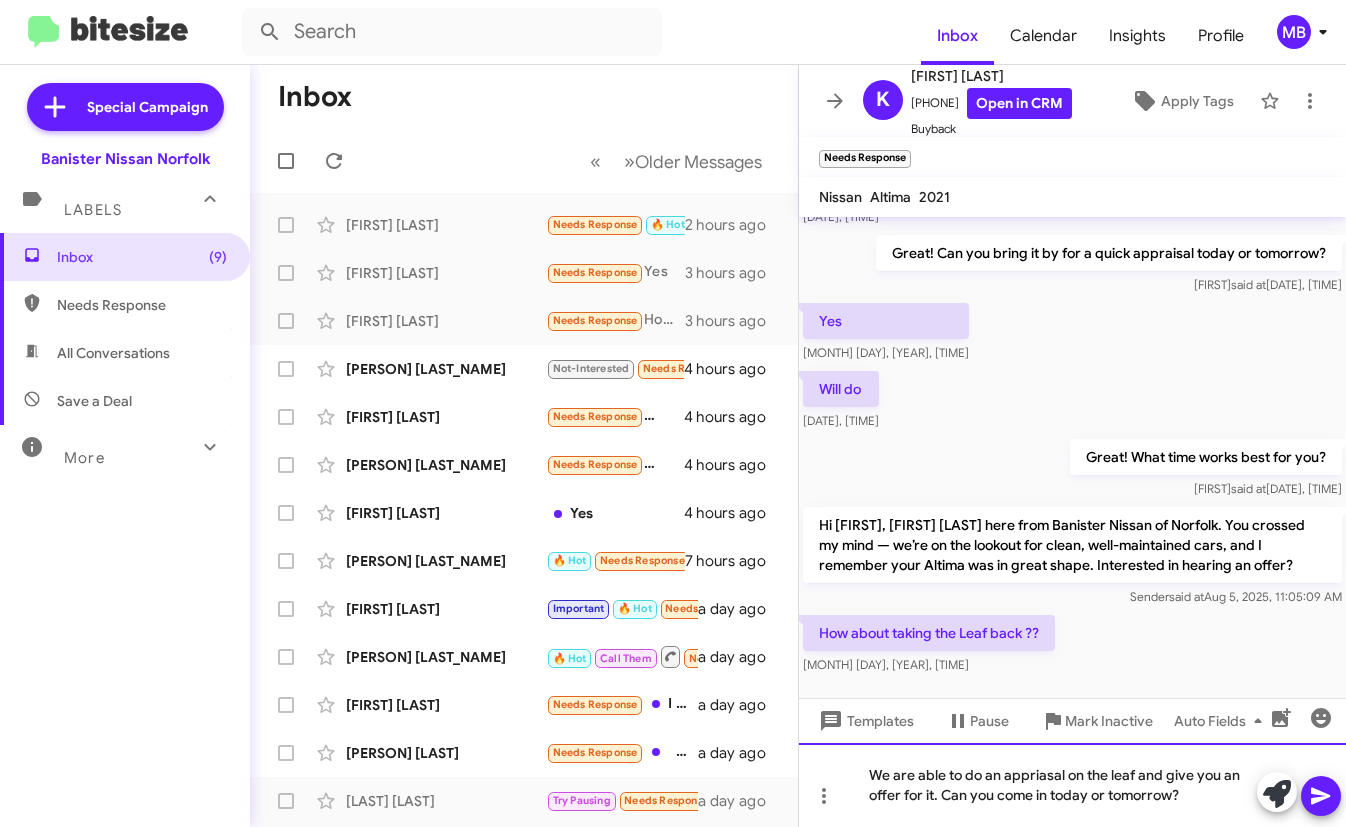 click on "appr ai sal" 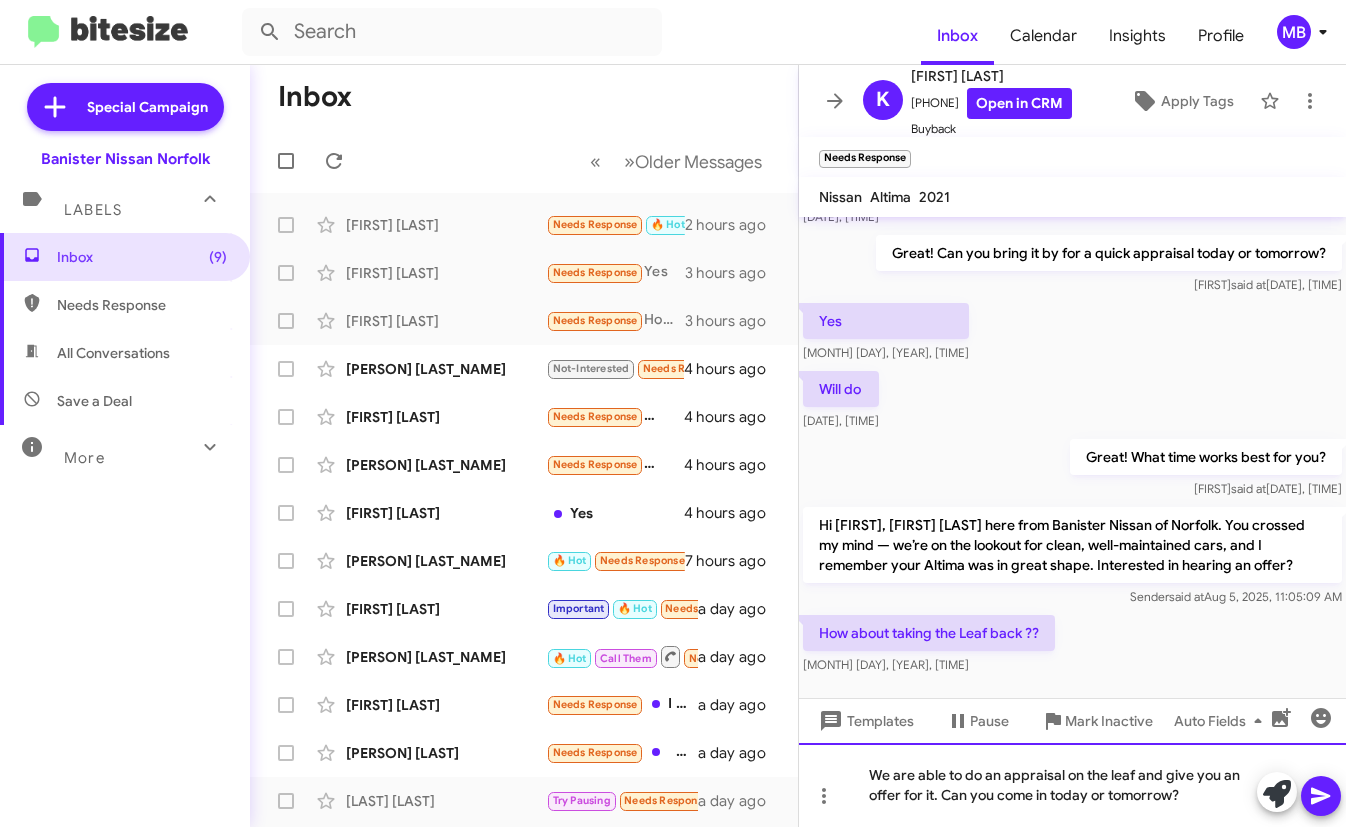 click on "We are able to do an appraisal on the leaf and give you an offer for it. Can you come in today or tomorrow?" 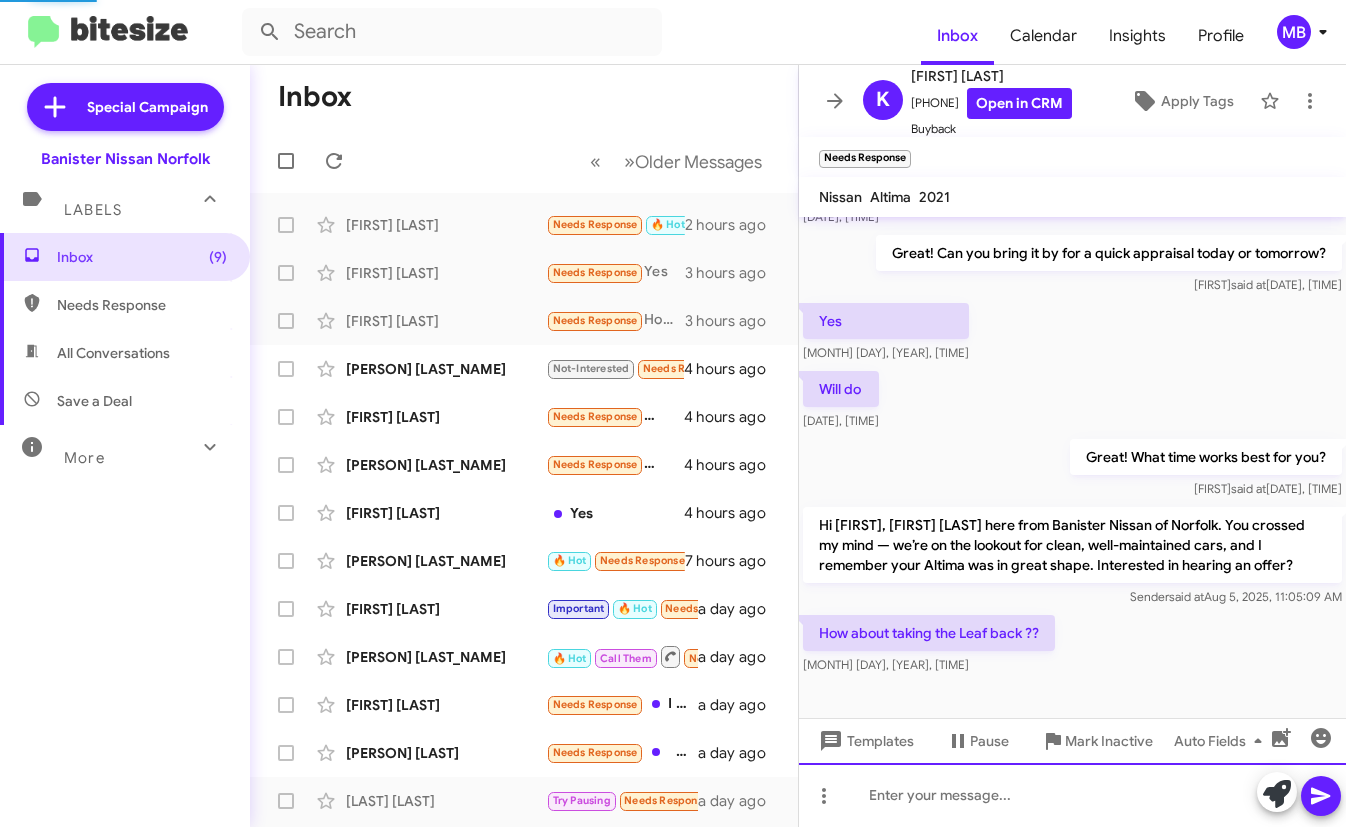 scroll, scrollTop: 0, scrollLeft: 0, axis: both 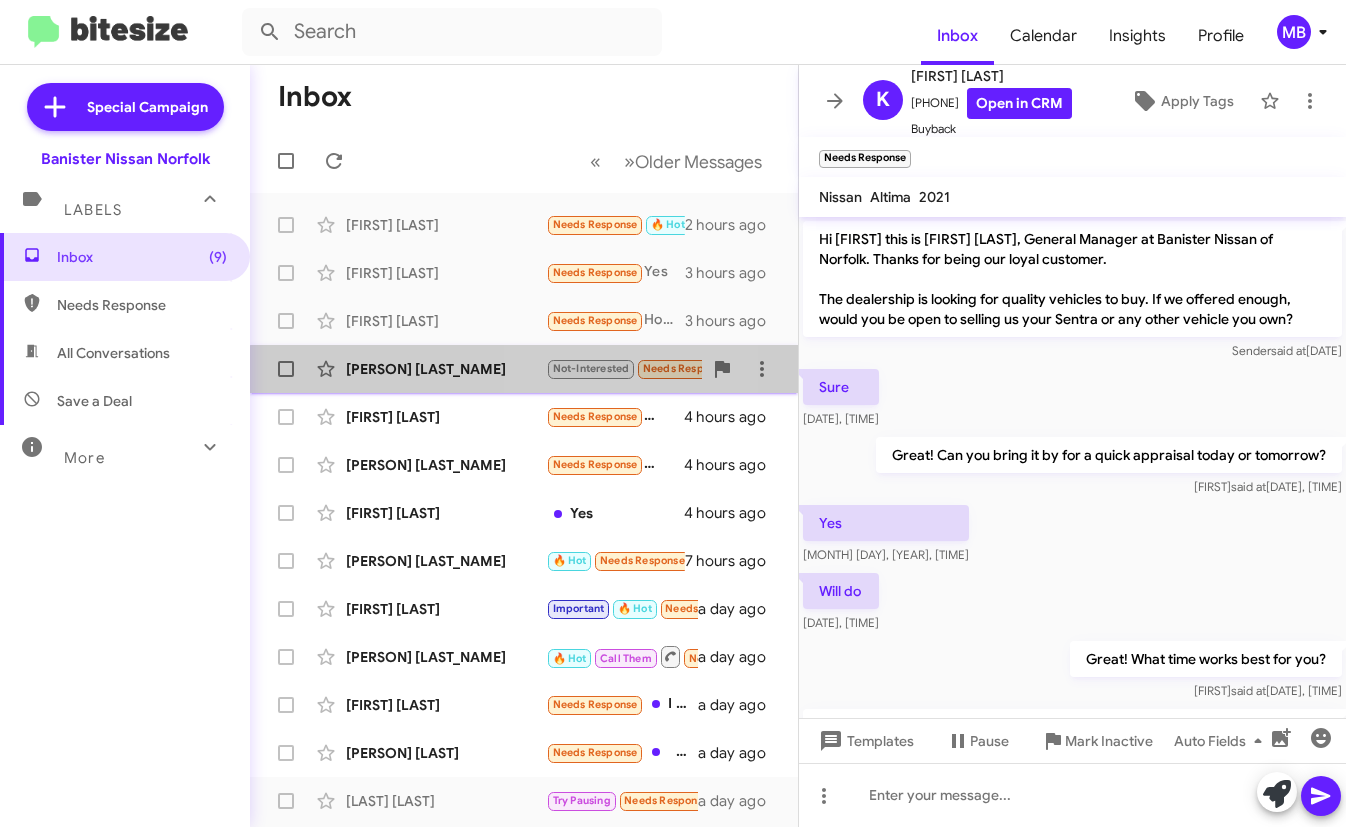 click on "Not-Interested" 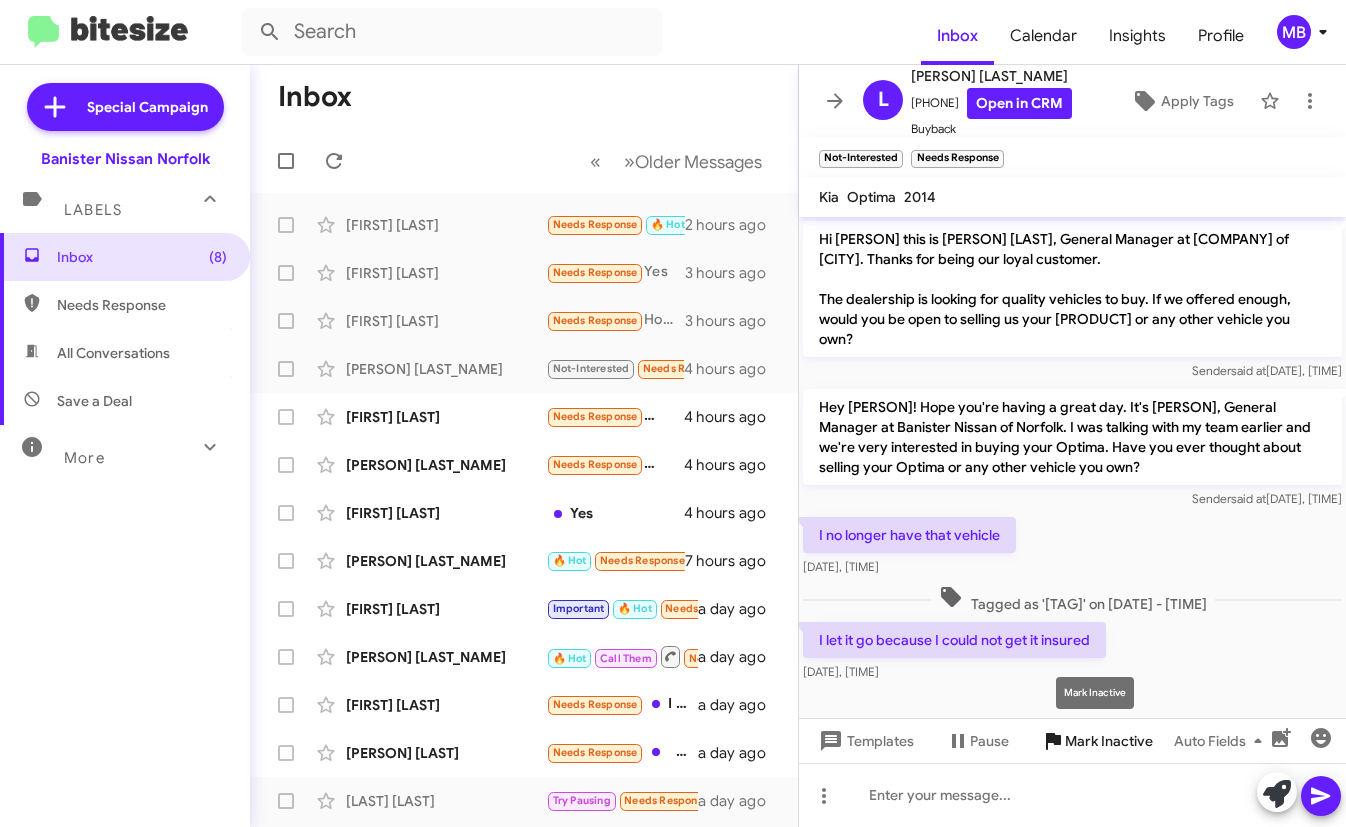 click on "Mark Inactive" 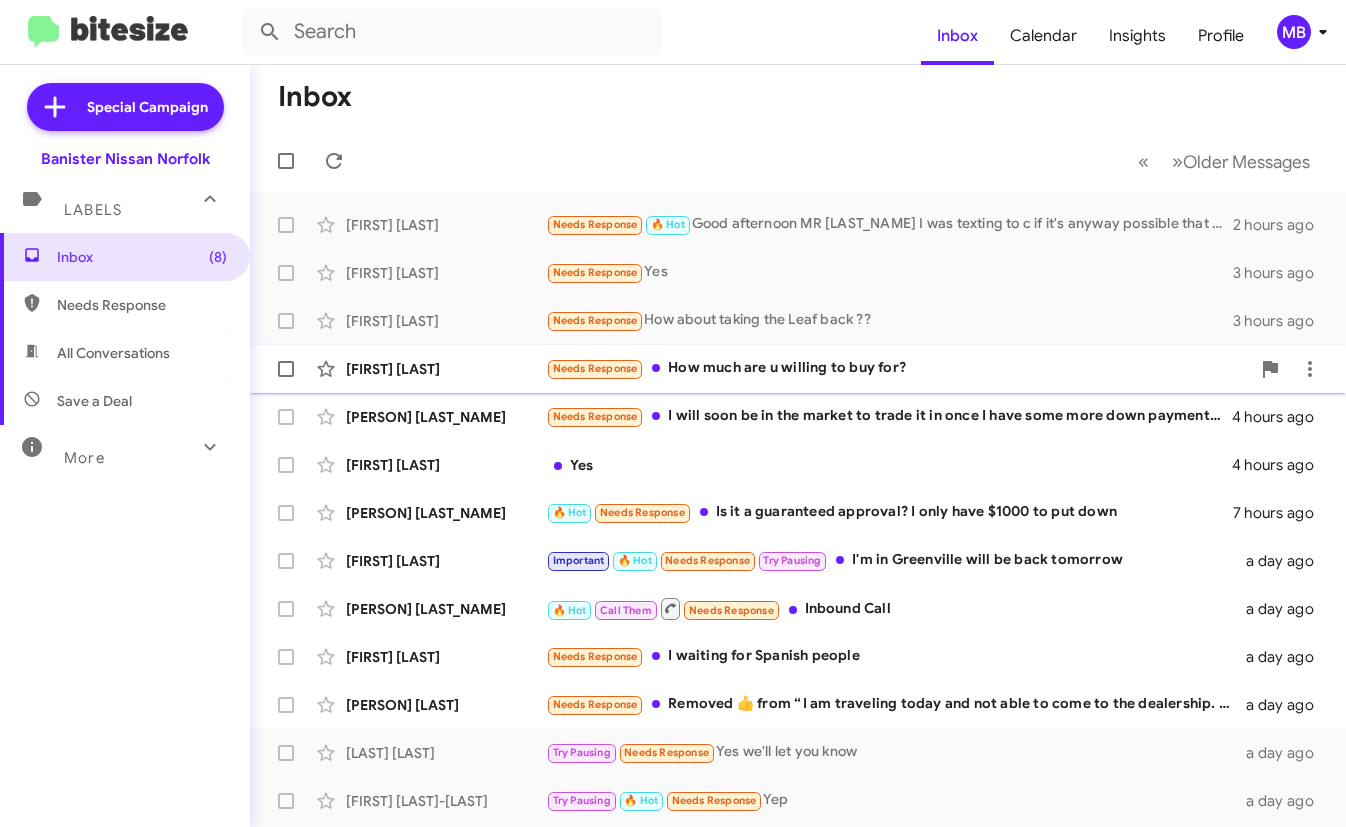 click on "Needs Response   How much are u willing to buy for?" 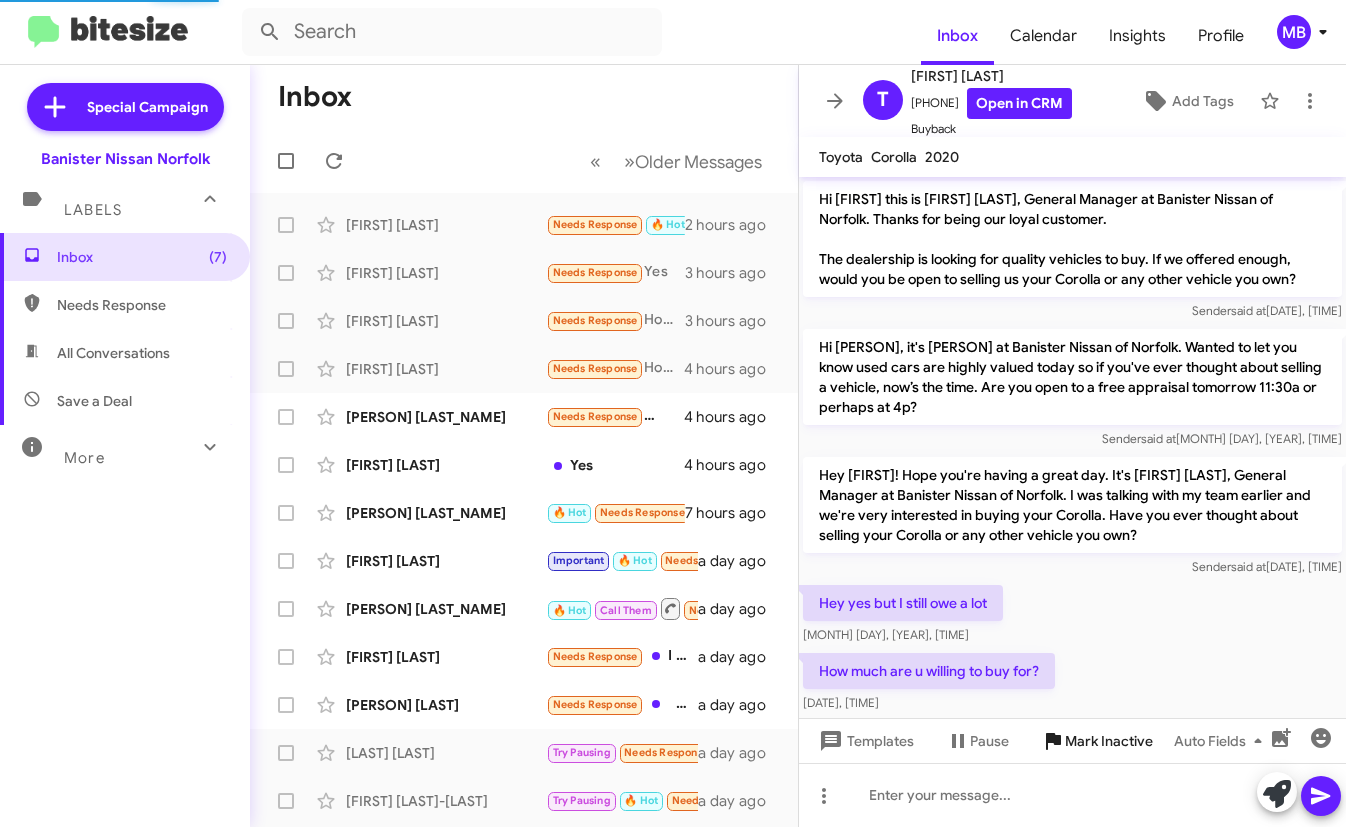 scroll, scrollTop: 23, scrollLeft: 0, axis: vertical 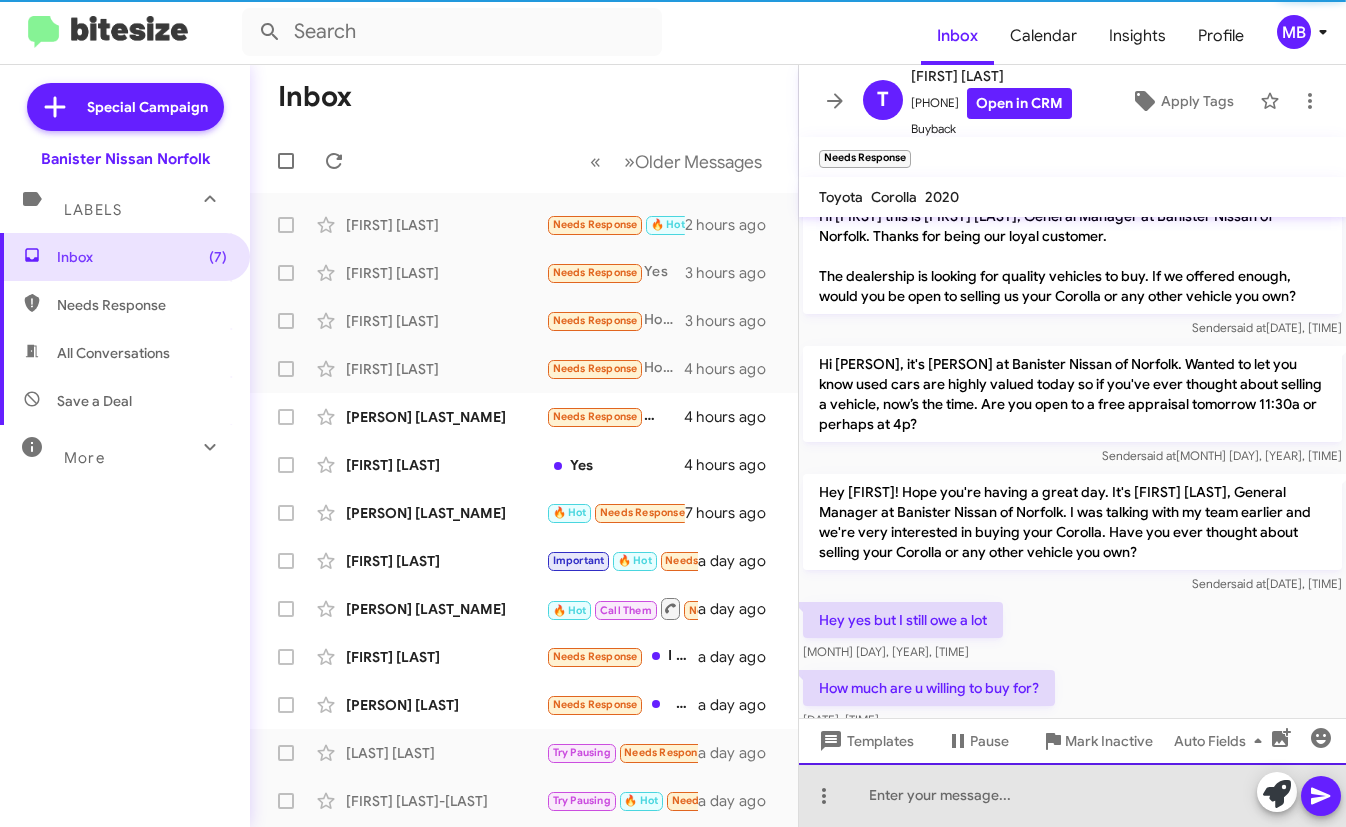 click 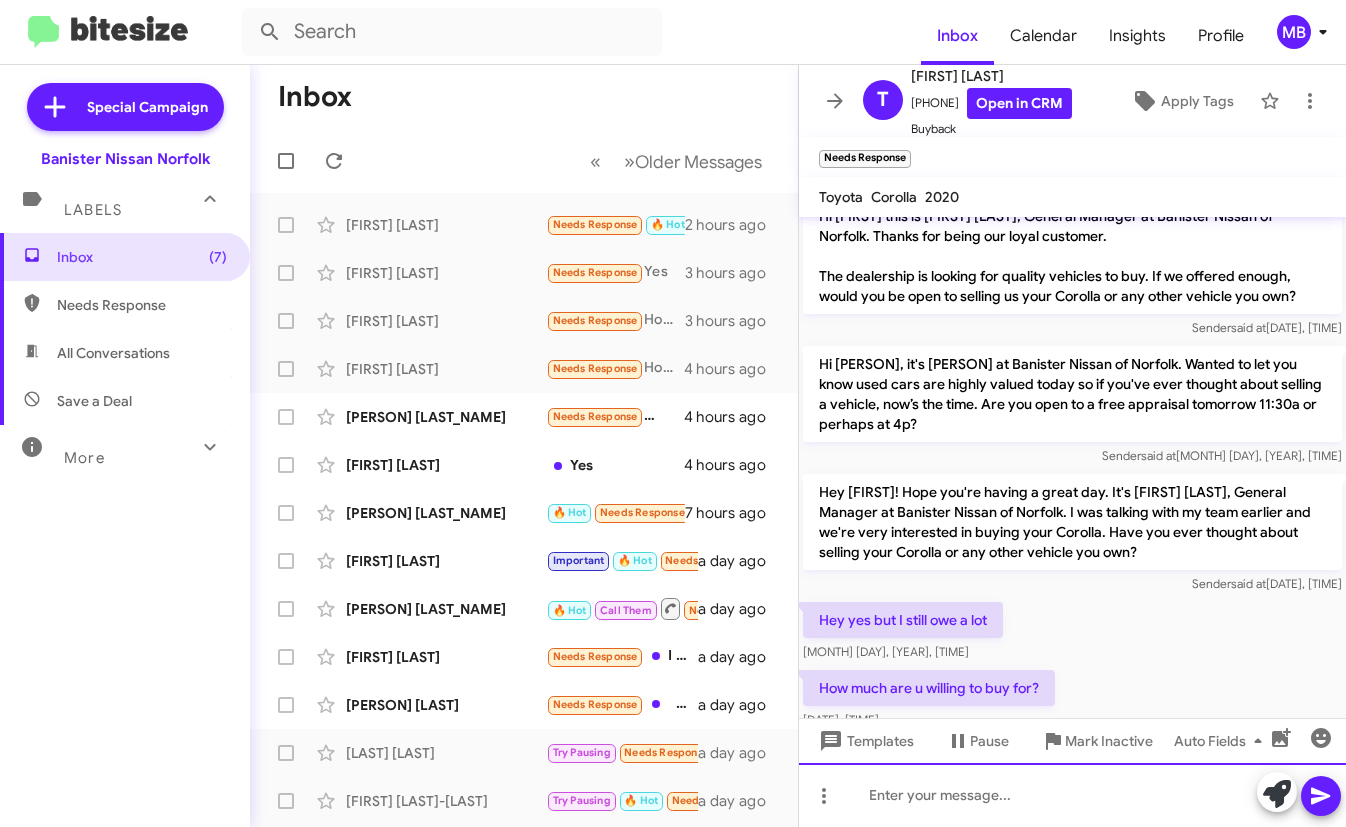 type 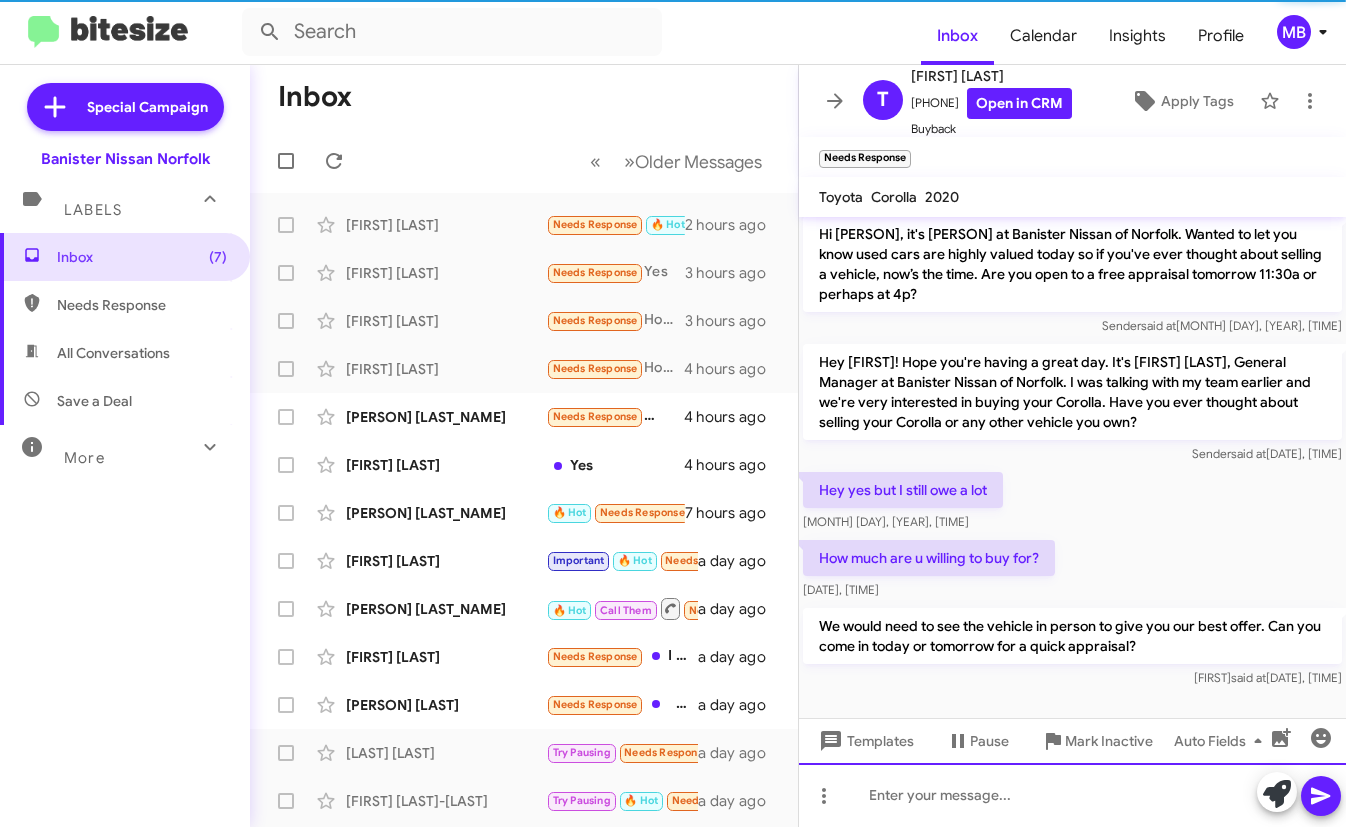 scroll, scrollTop: 156, scrollLeft: 0, axis: vertical 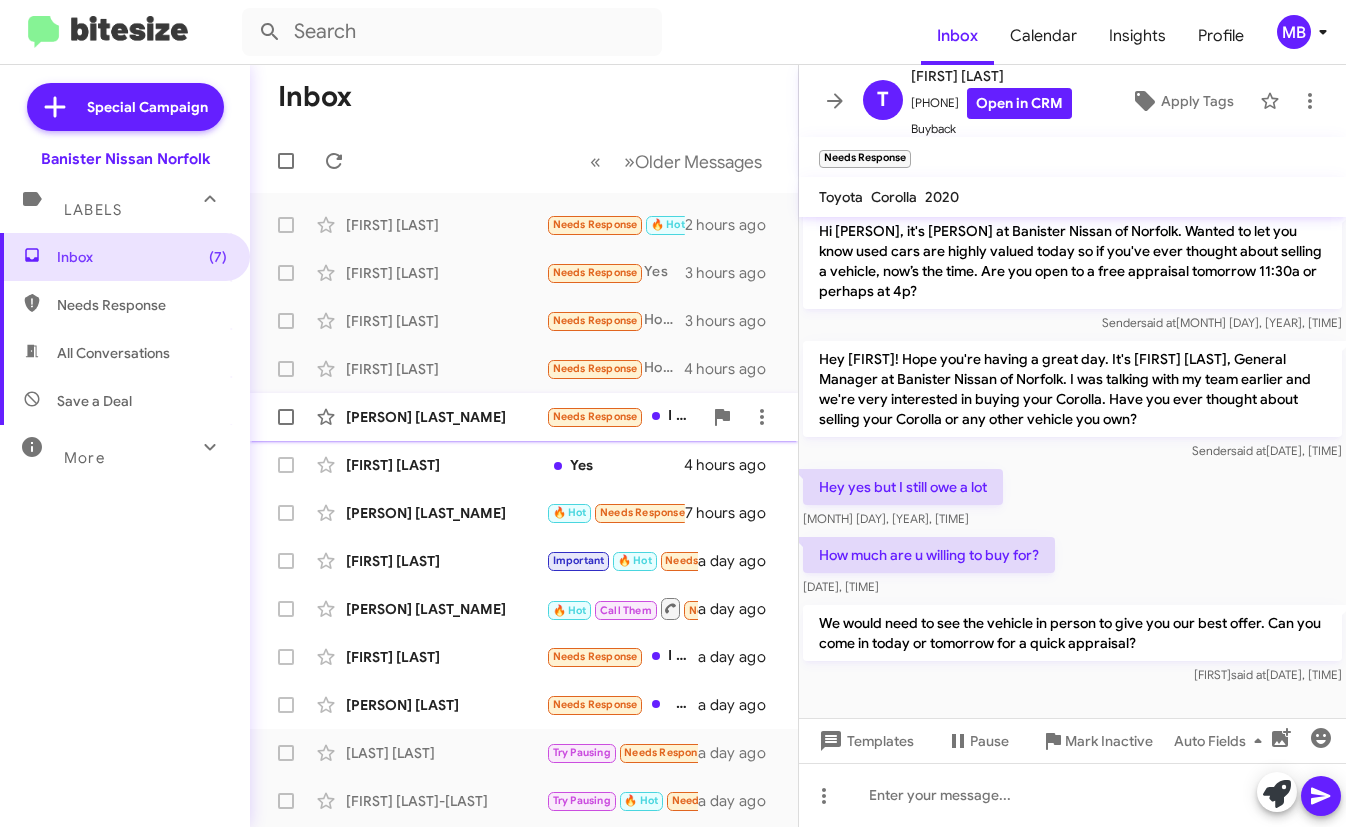 click on "[PERSON] [LAST] Needs Response I will soon be in the market to trade it in once I have some more down payment money, however, I would be upside down on the loan 4 hours ago" 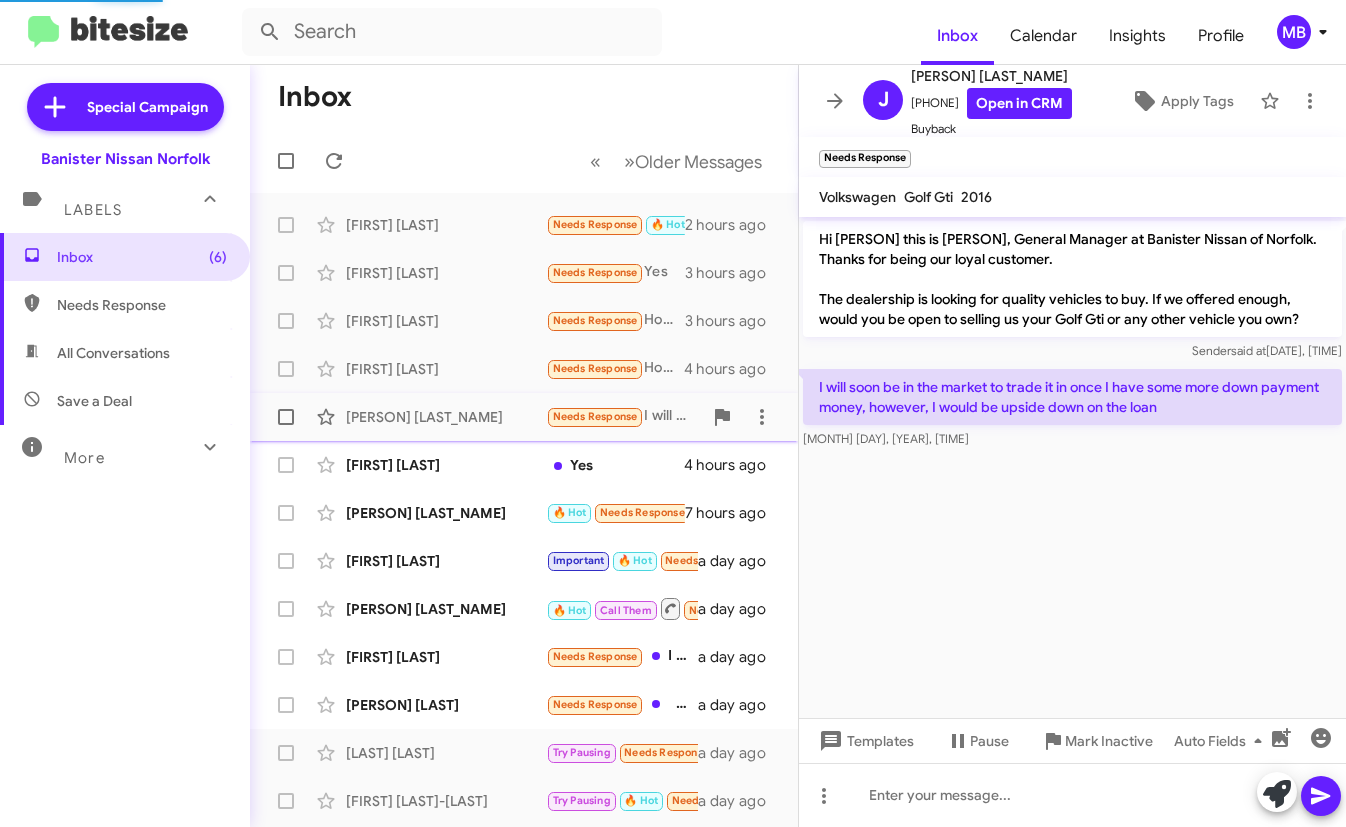 scroll, scrollTop: 0, scrollLeft: 0, axis: both 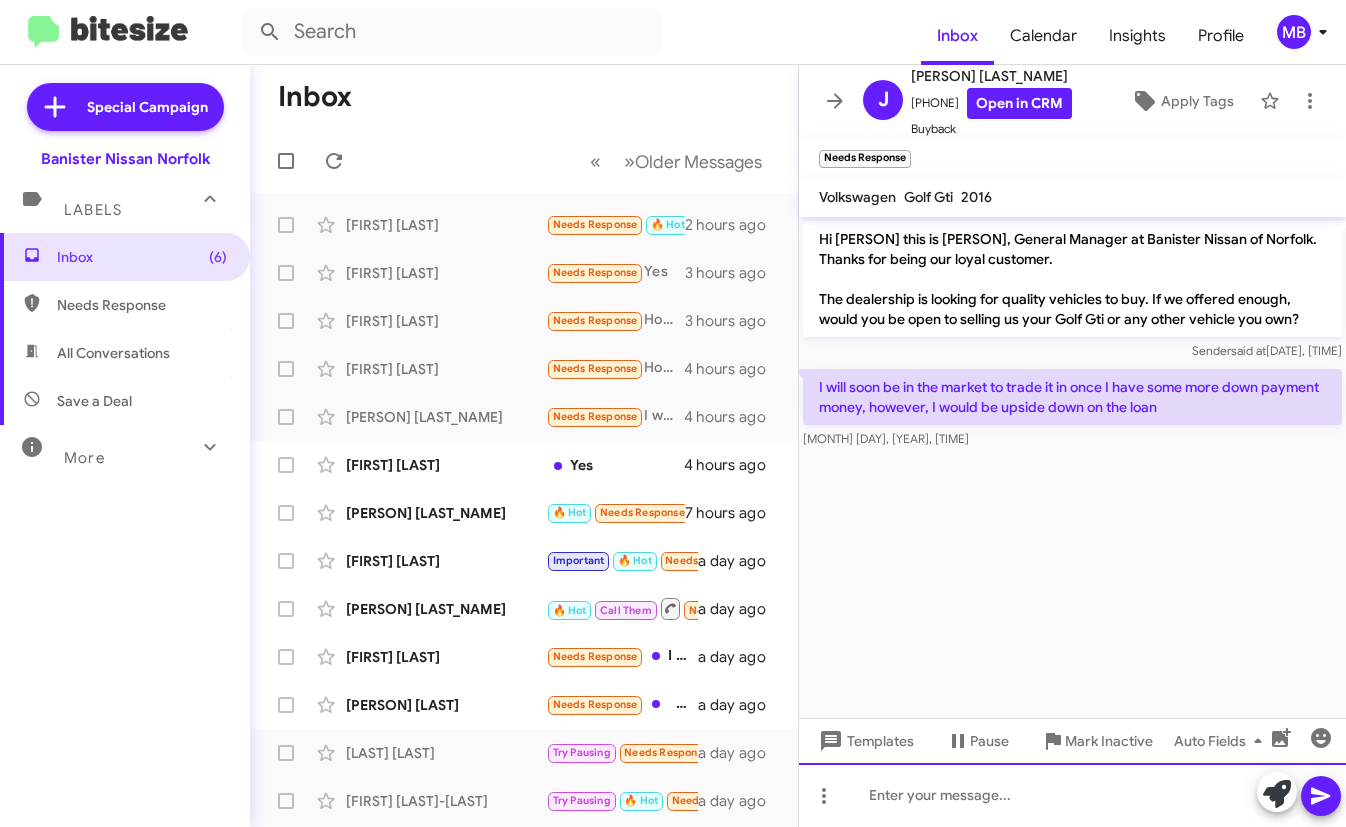 click 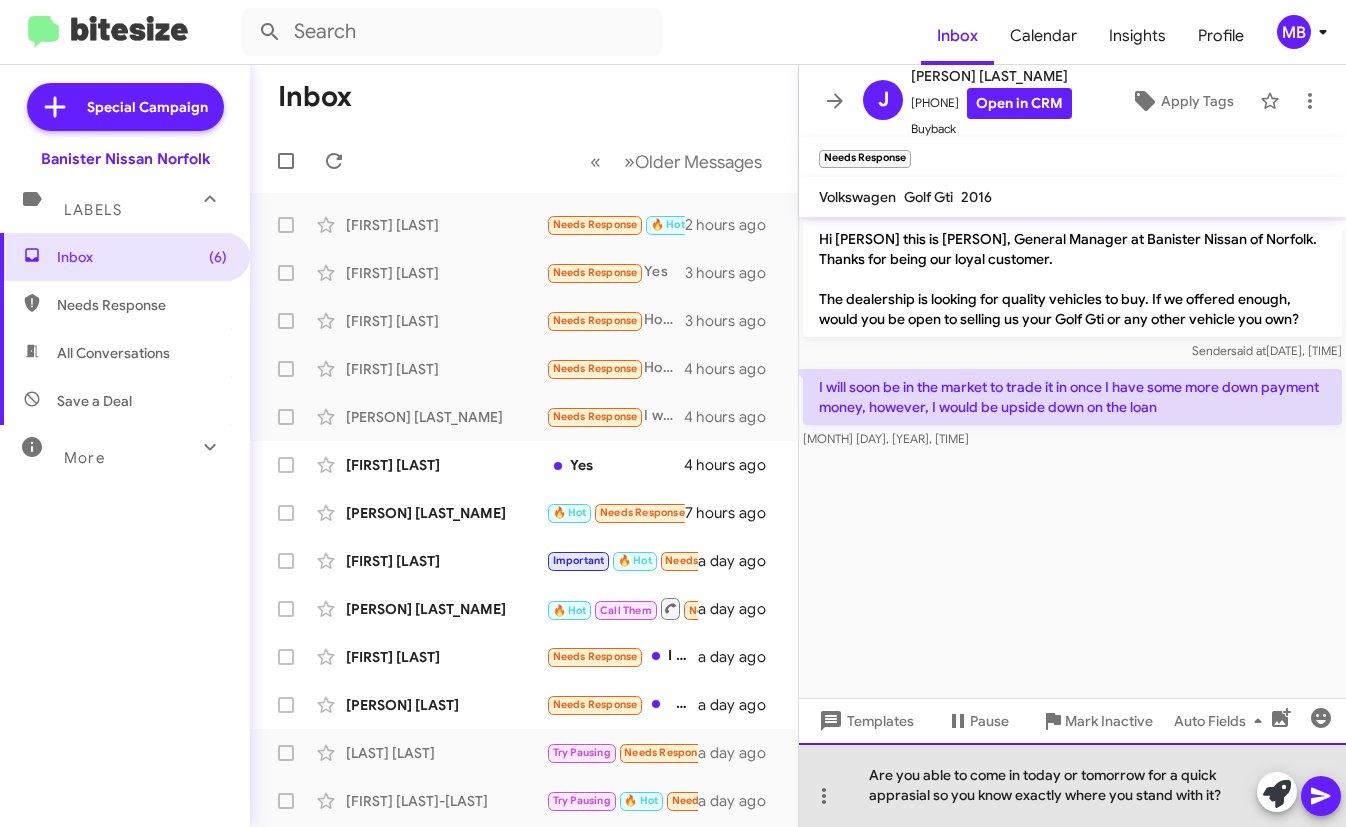 click on "Are you able to come in today or tomorrow for a quick apprasial so you know exactly where you stand with it?" 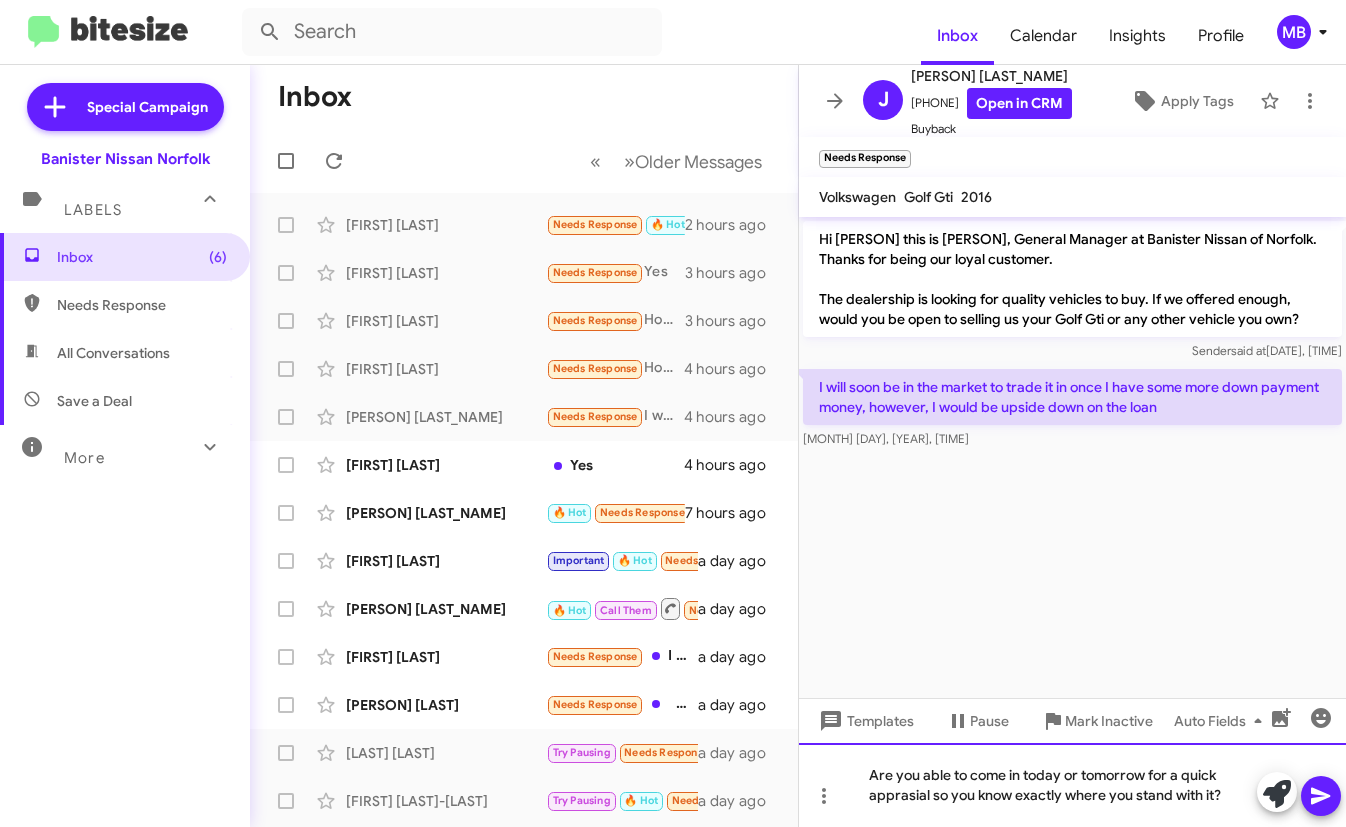 click on "Spelling Possible spelling mistake found. appra is al Ignore" 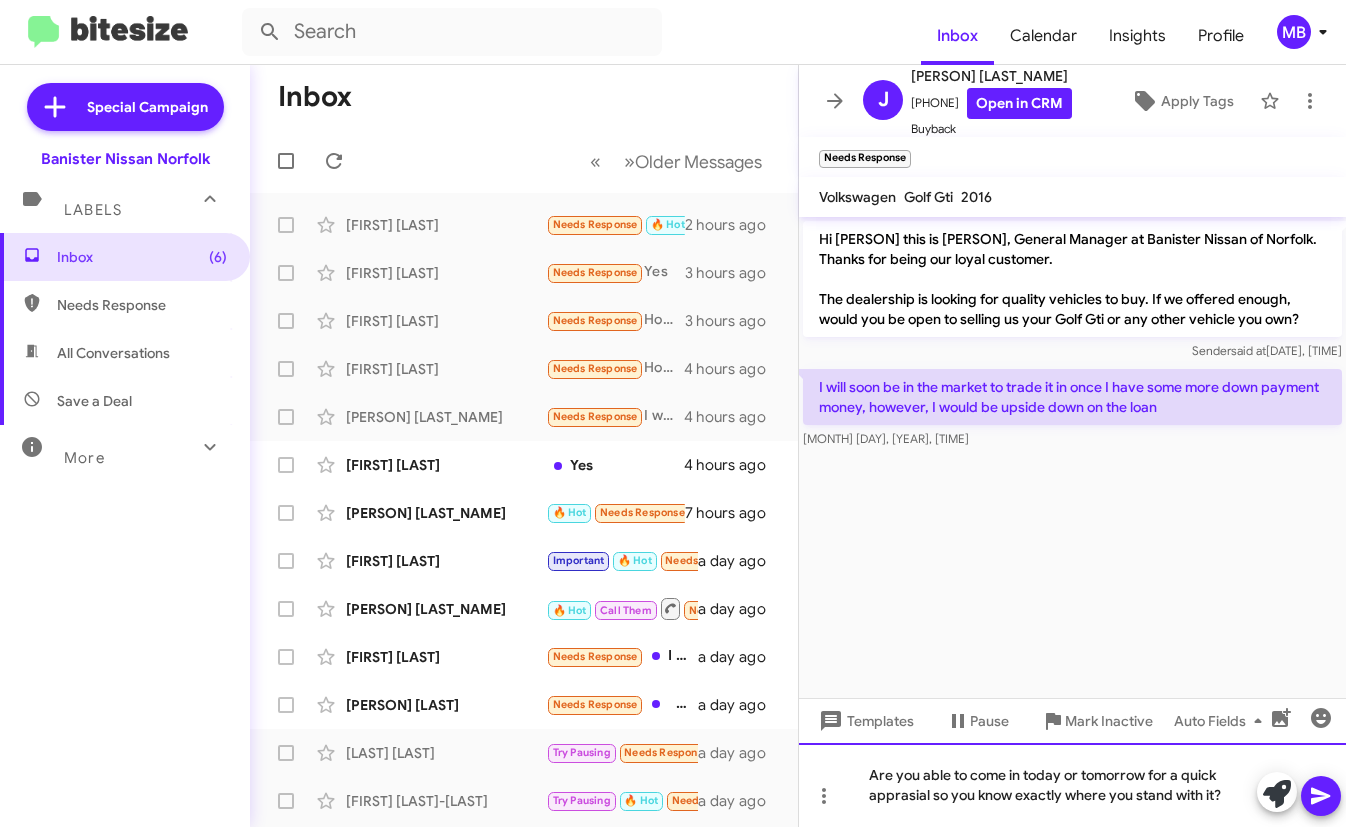 click on "appra is al" 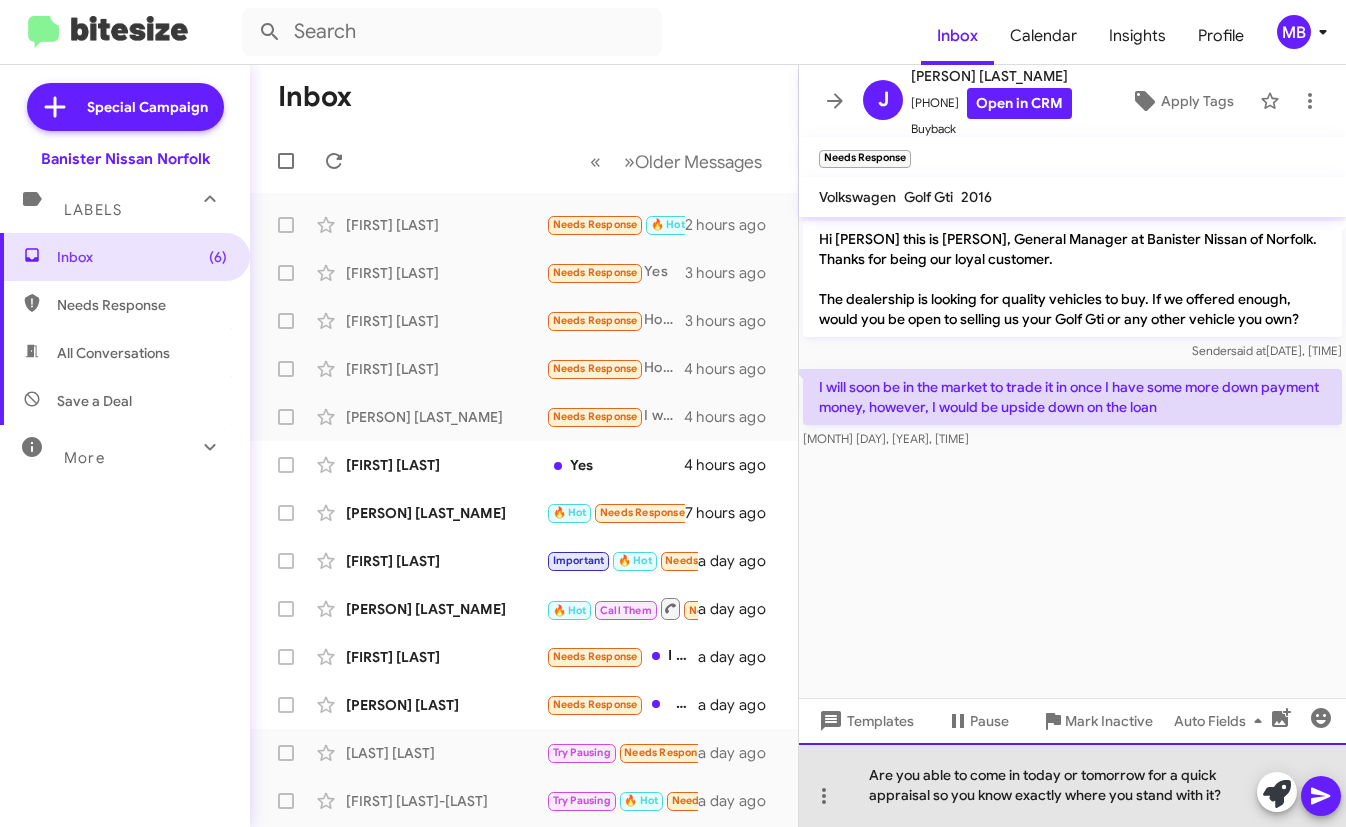 drag, startPoint x: 933, startPoint y: 783, endPoint x: 1051, endPoint y: 794, distance: 118.511604 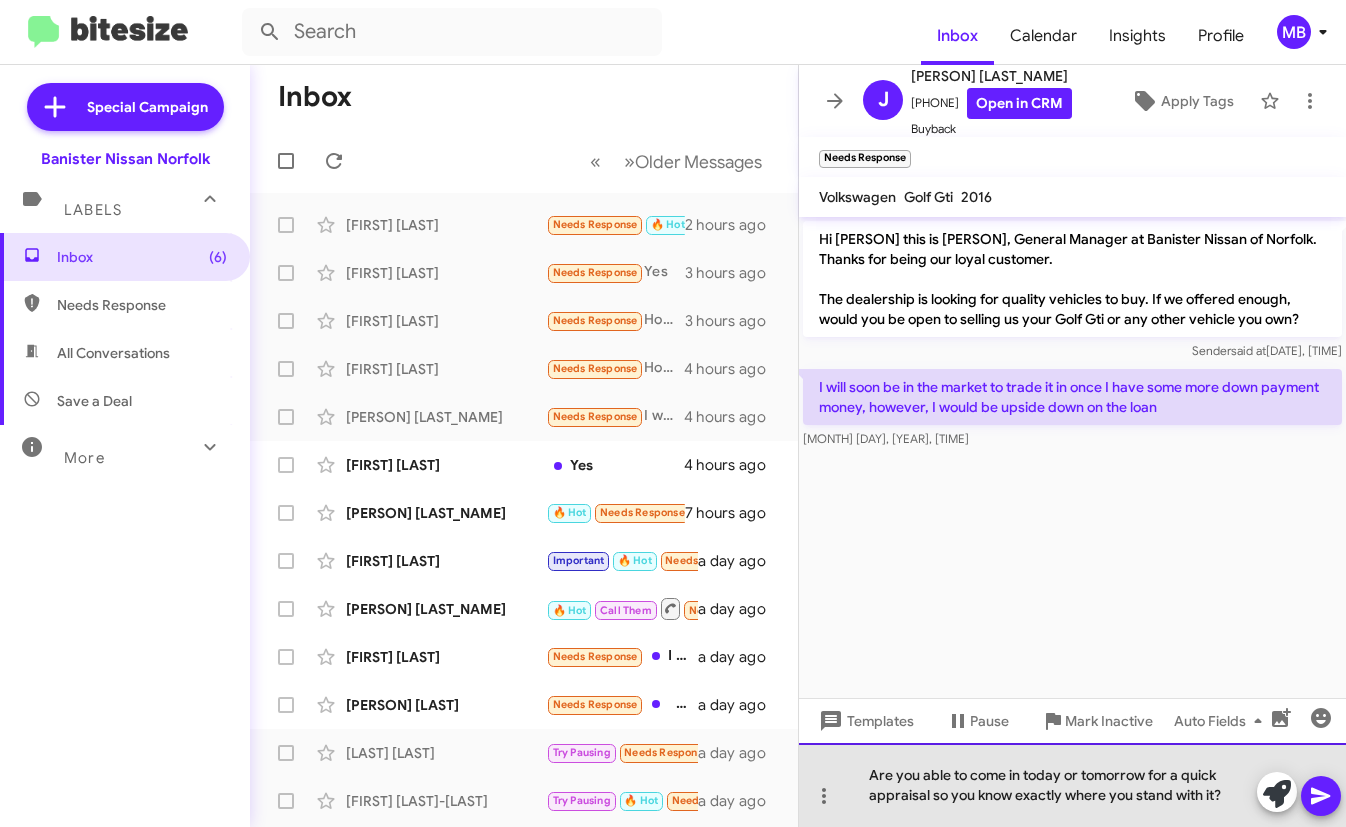 click on "Are you able to come in today or tomorrow for a quick appraisal so you know exactly where you stand with it?" 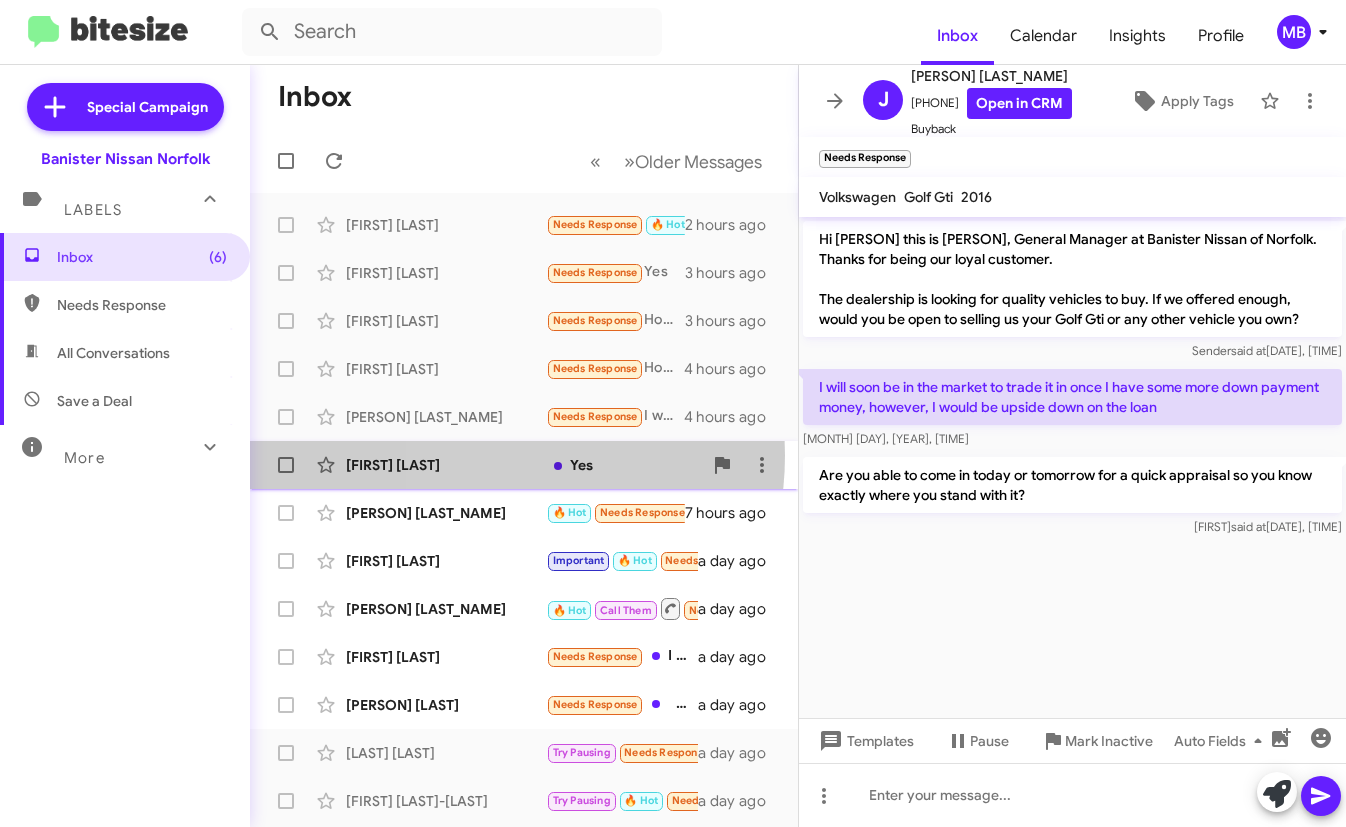 click on "[FIRST] [LAST]" 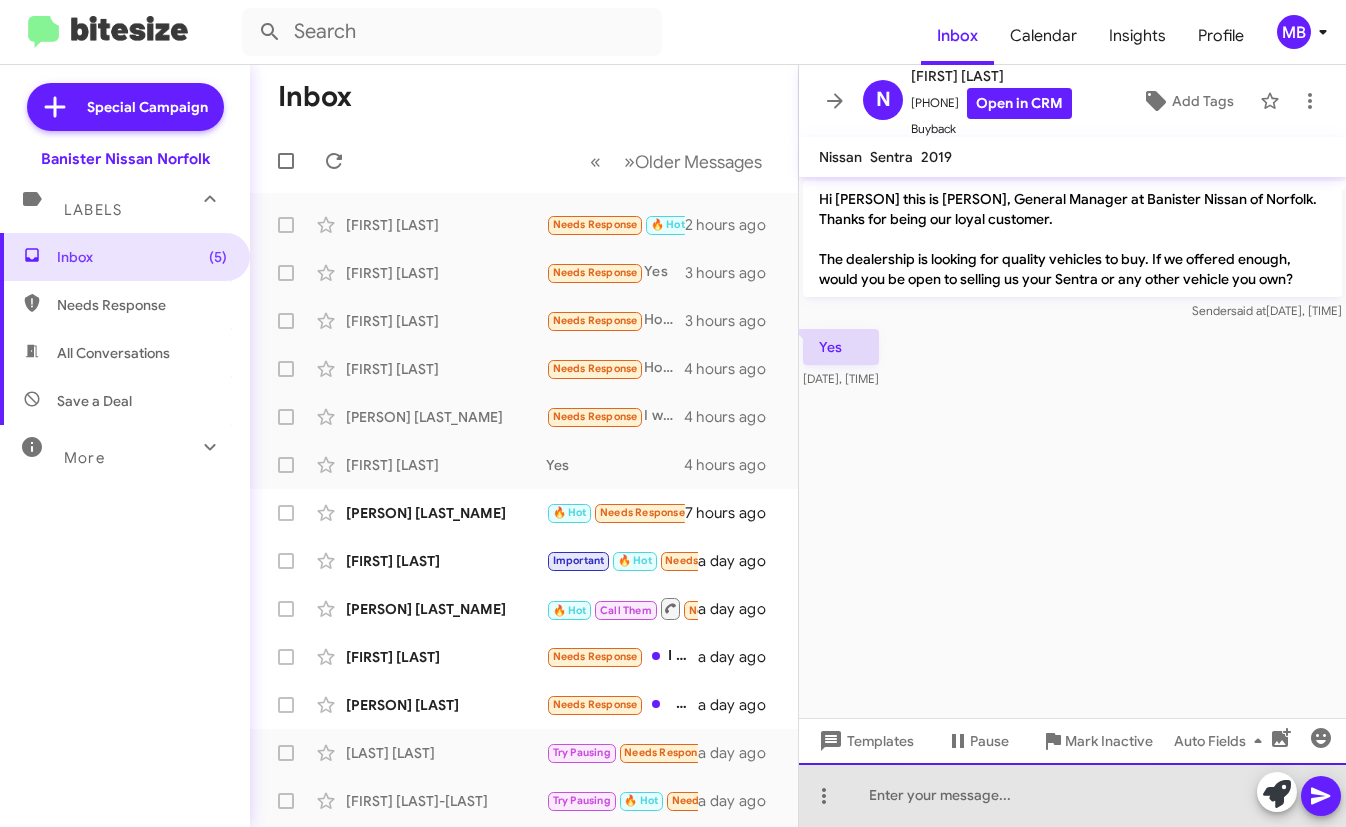 click 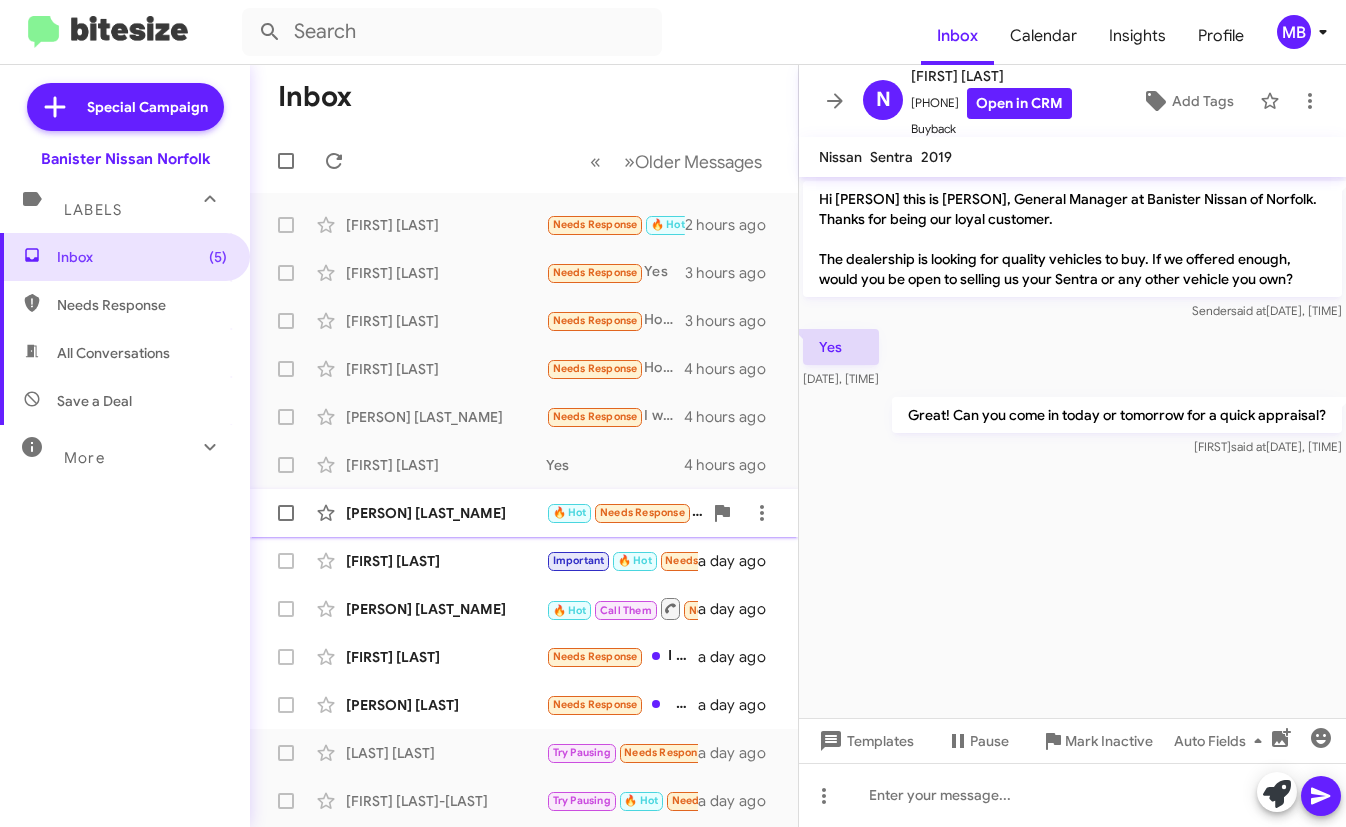 click on "🔥 Hot" 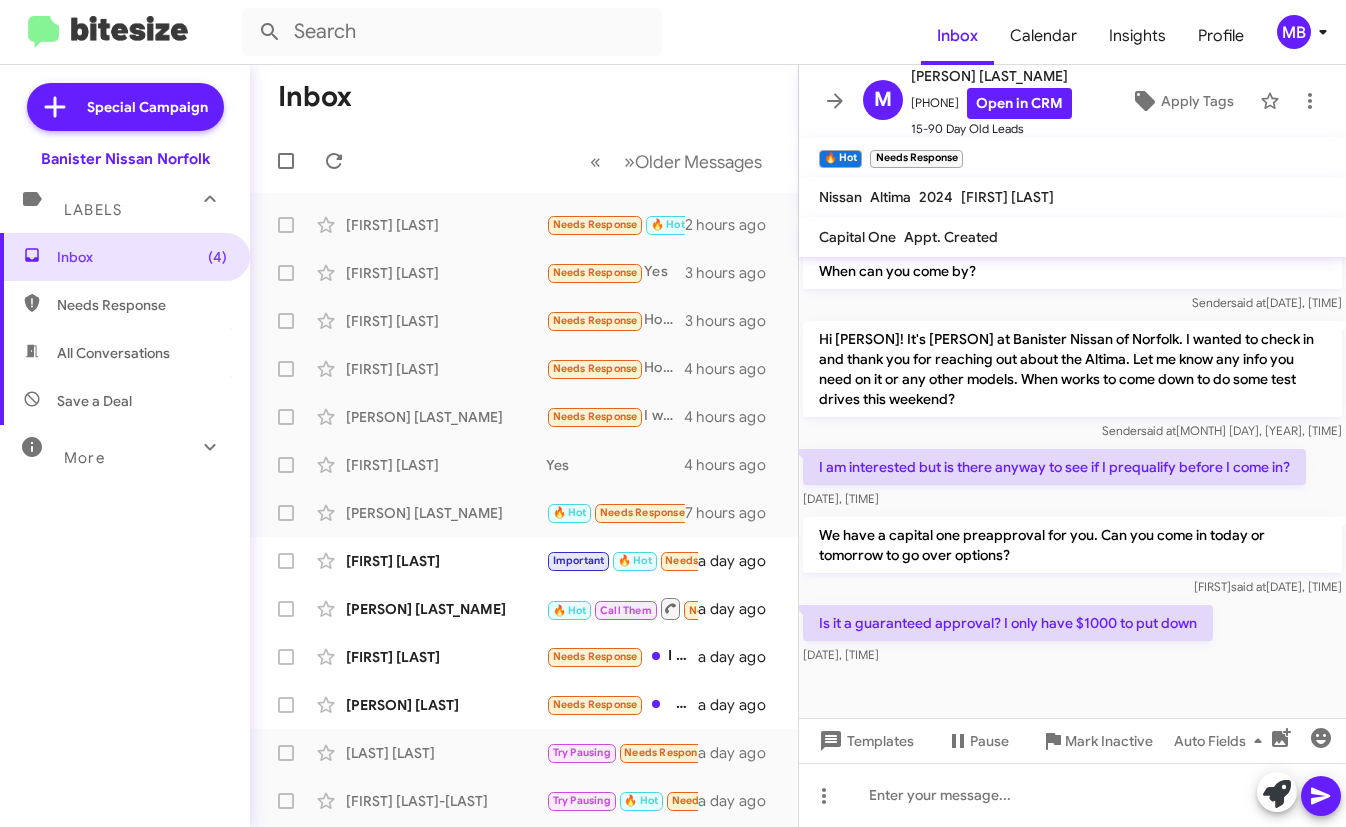 scroll, scrollTop: 1174, scrollLeft: 0, axis: vertical 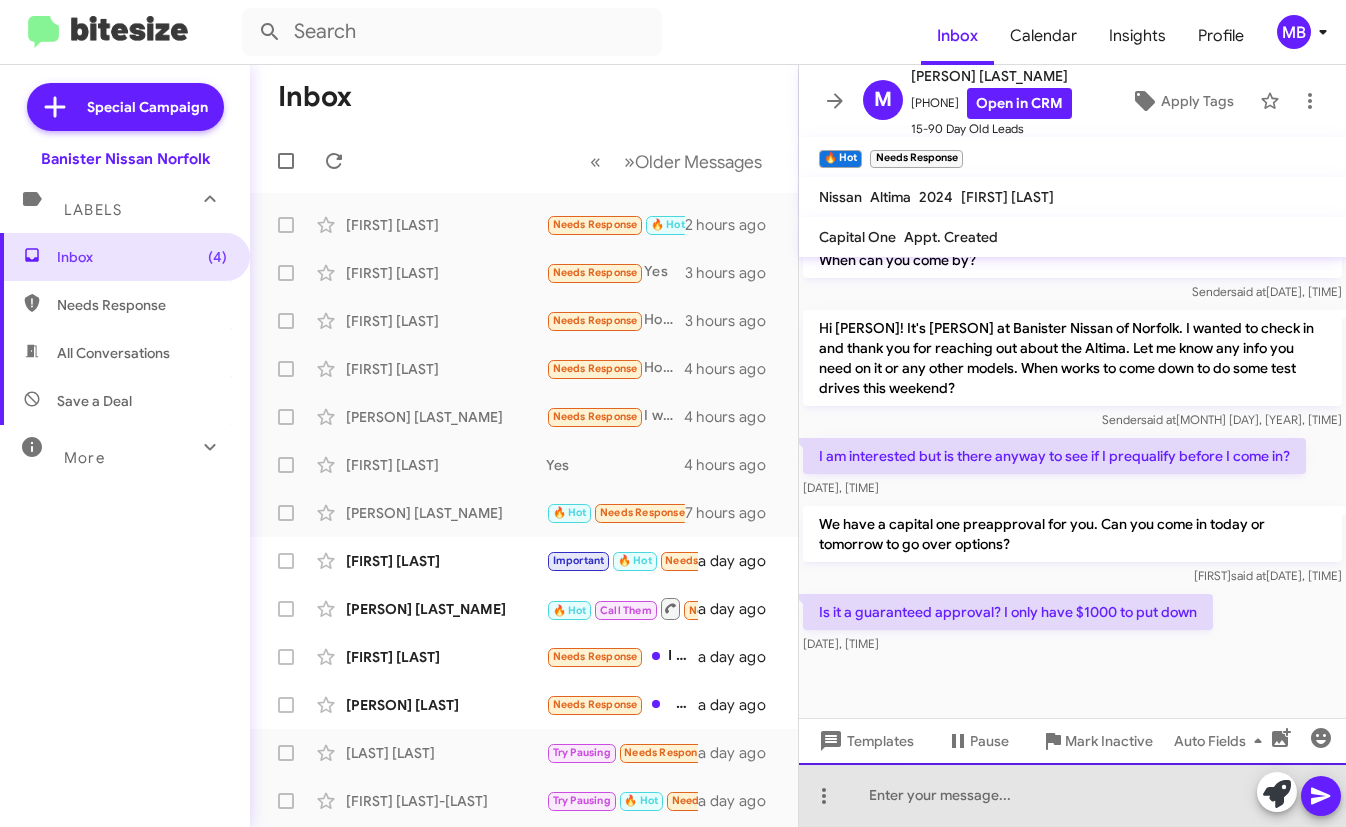 click 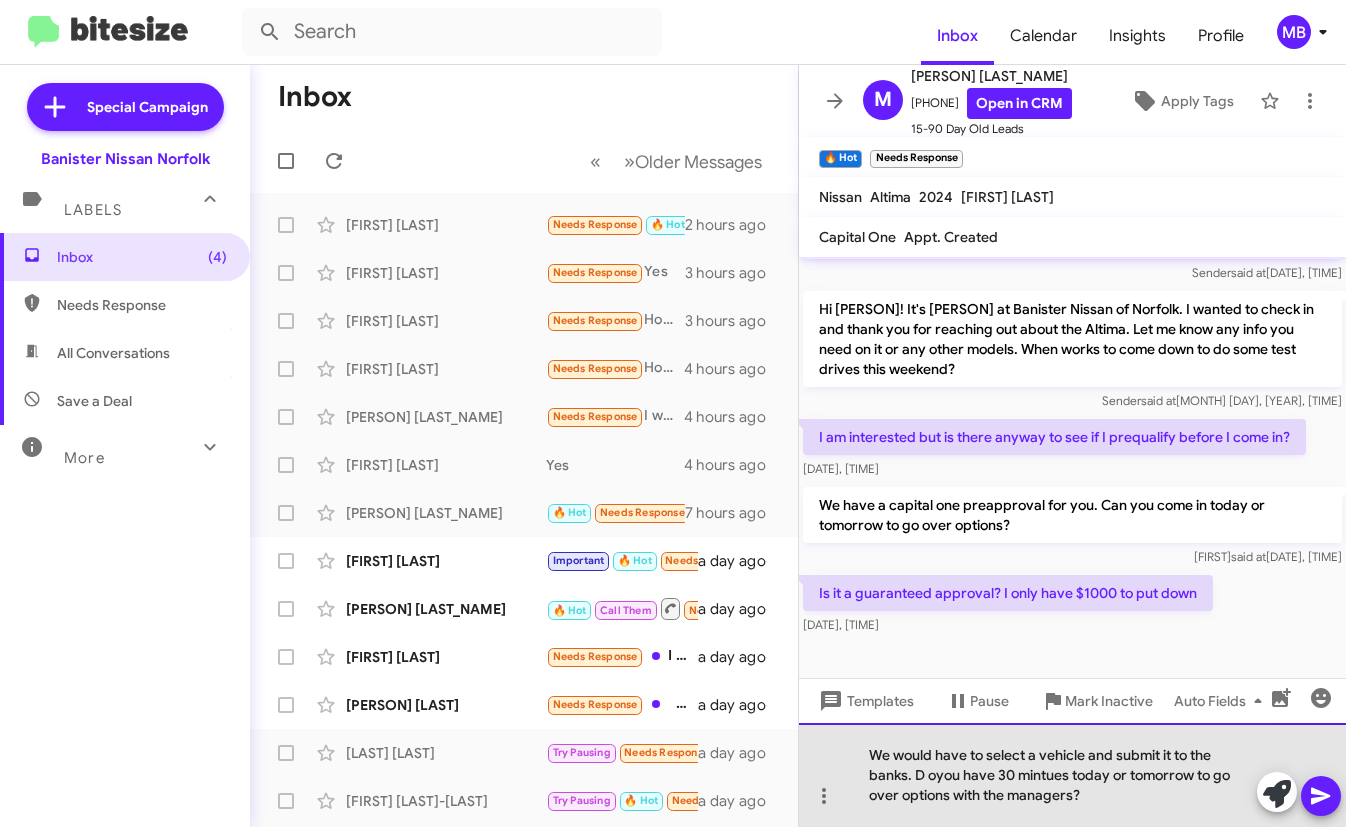 click on "We would have to select a vehicle and submit it to the banks. D oyou have 30 mintues today or tomorrow to go over options with the managers?" 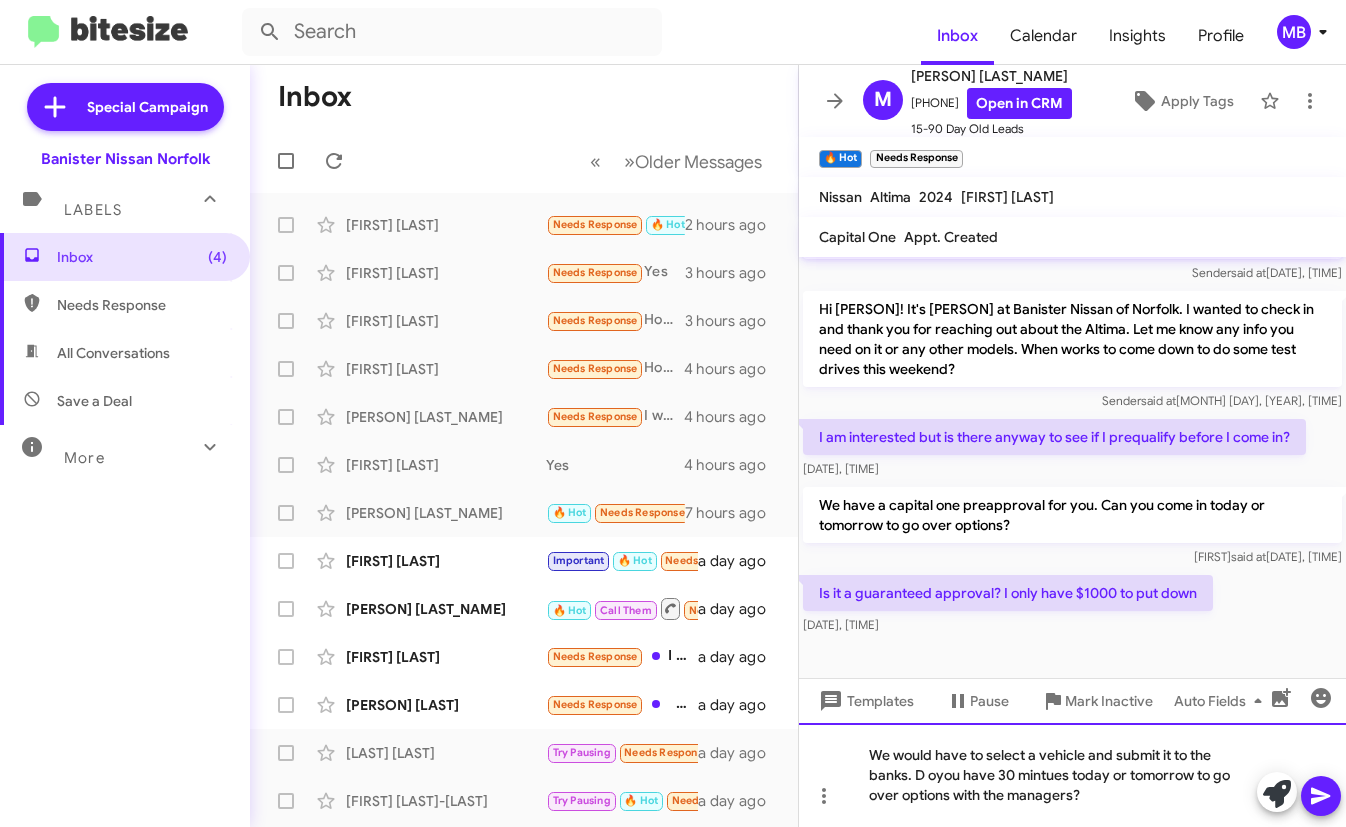 click on "Do you" 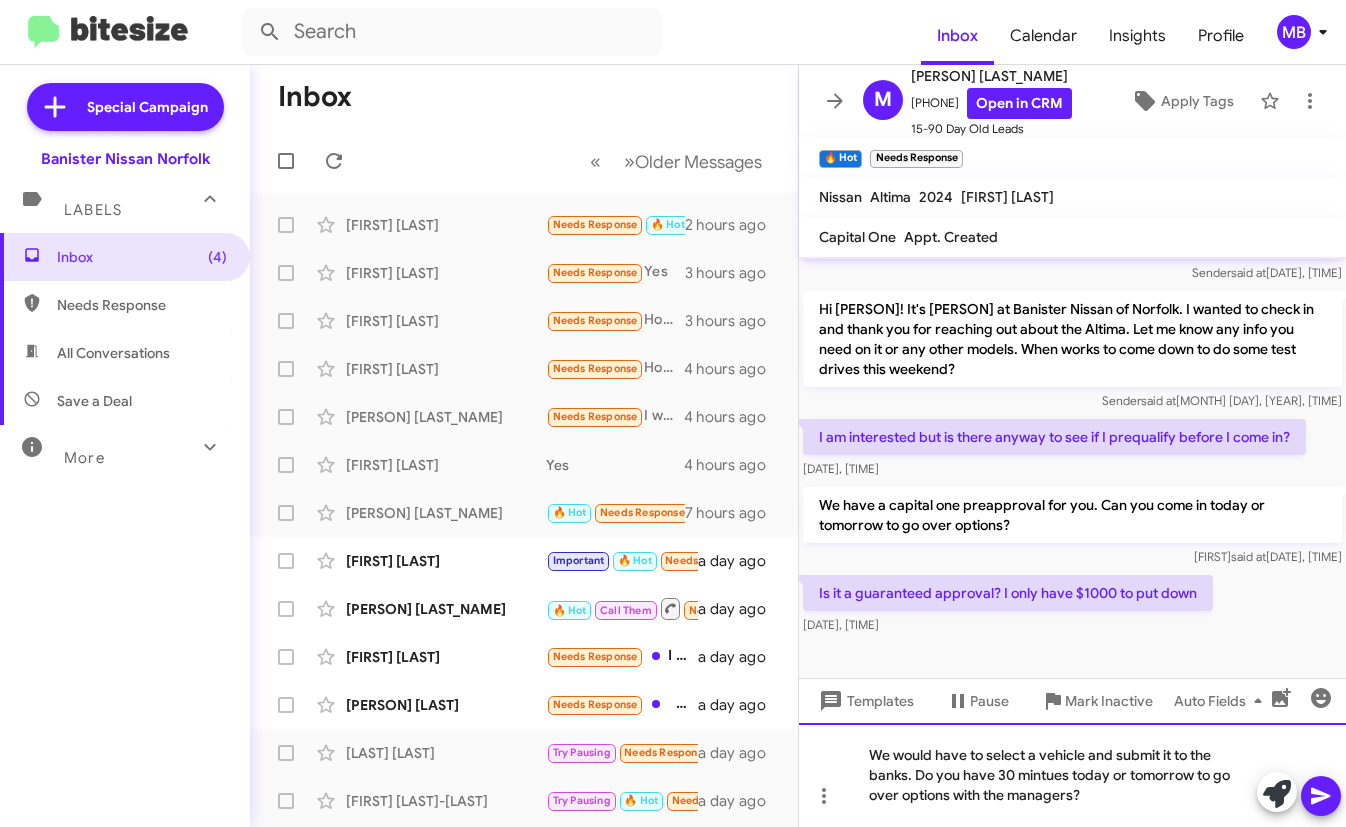 click on "We would have to select a vehicle and submit it to the banks. Do you have 30 mintues today or tomorrow to go over options with the managers?" 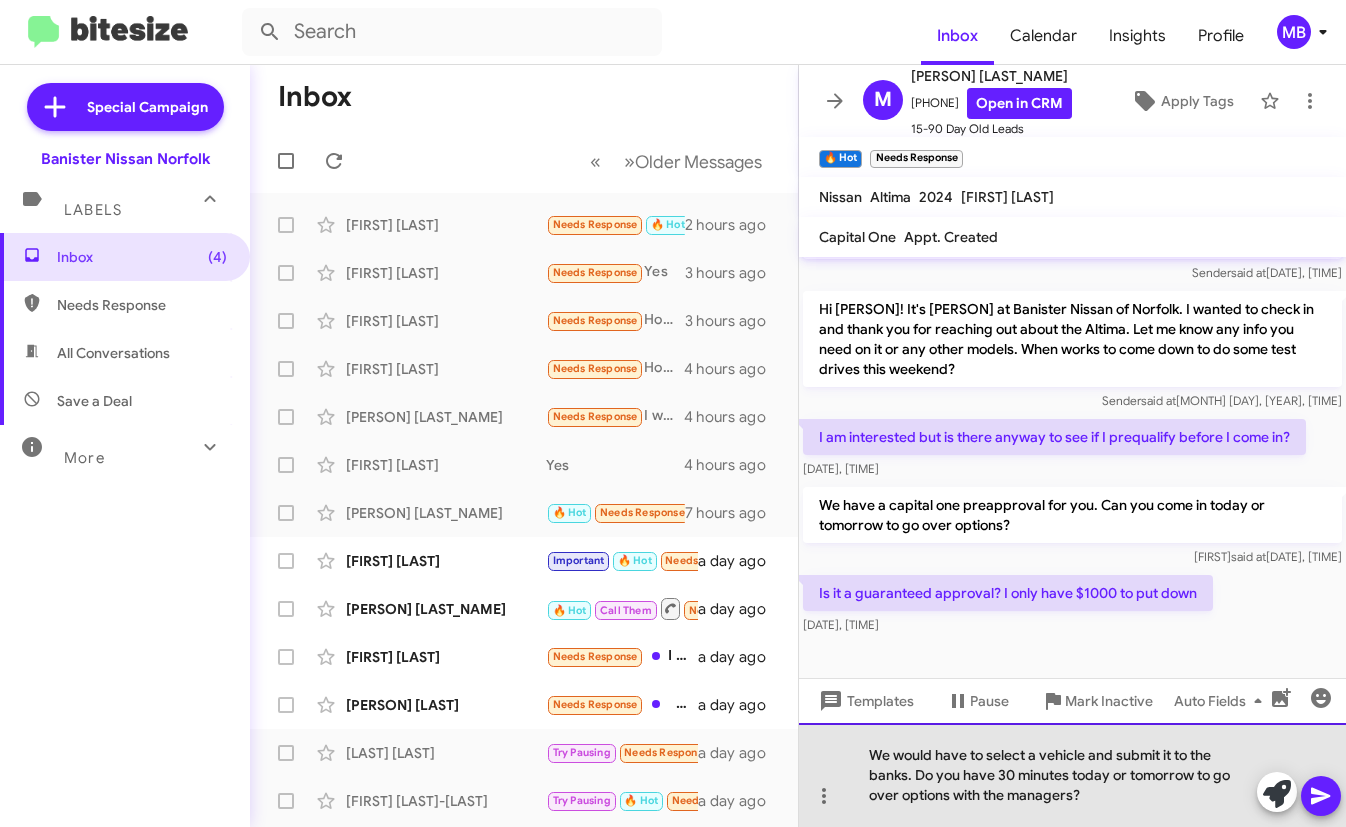 click on "We would have to select a vehicle and submit it to the banks. Do you have 30 minutes today or tomorrow to go over options with the managers?" 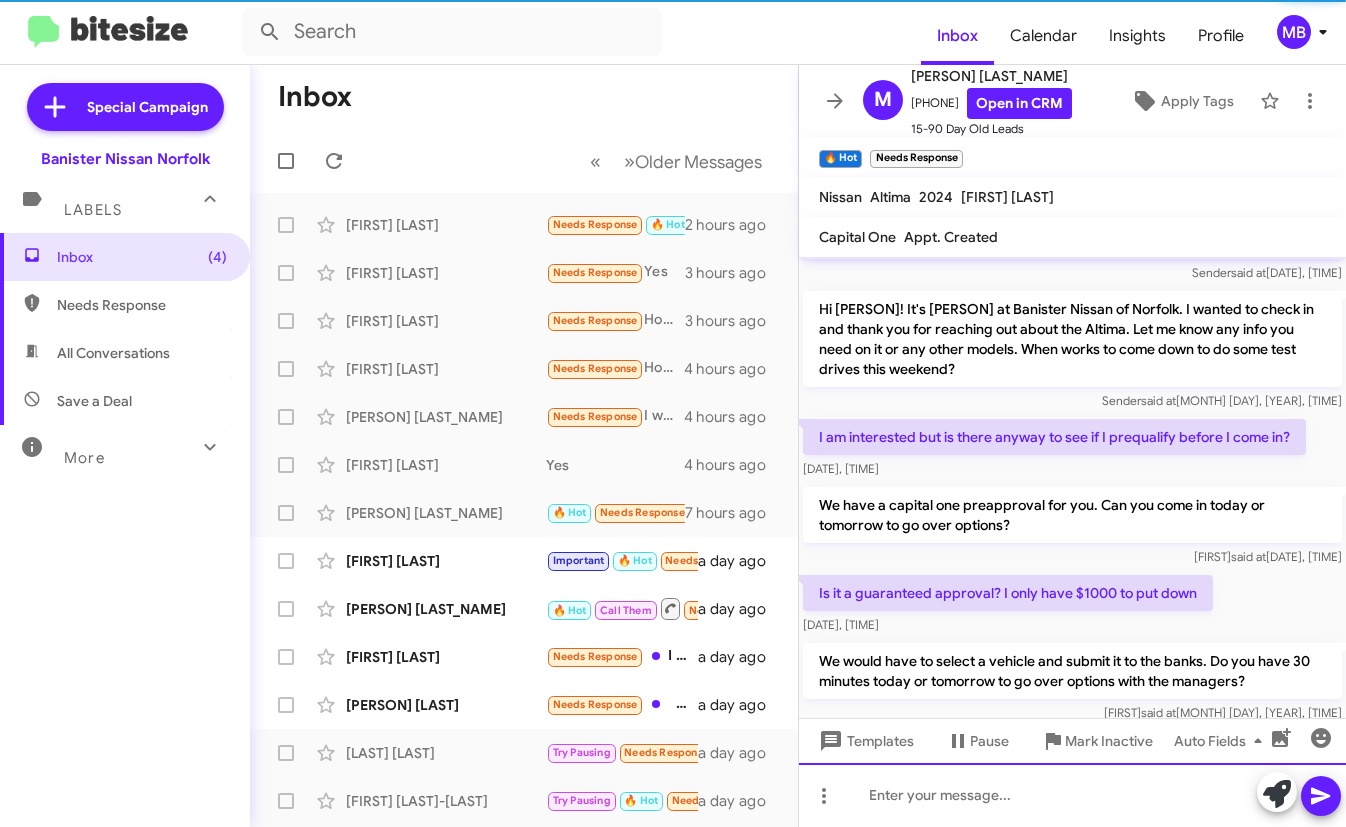 scroll, scrollTop: 0, scrollLeft: 0, axis: both 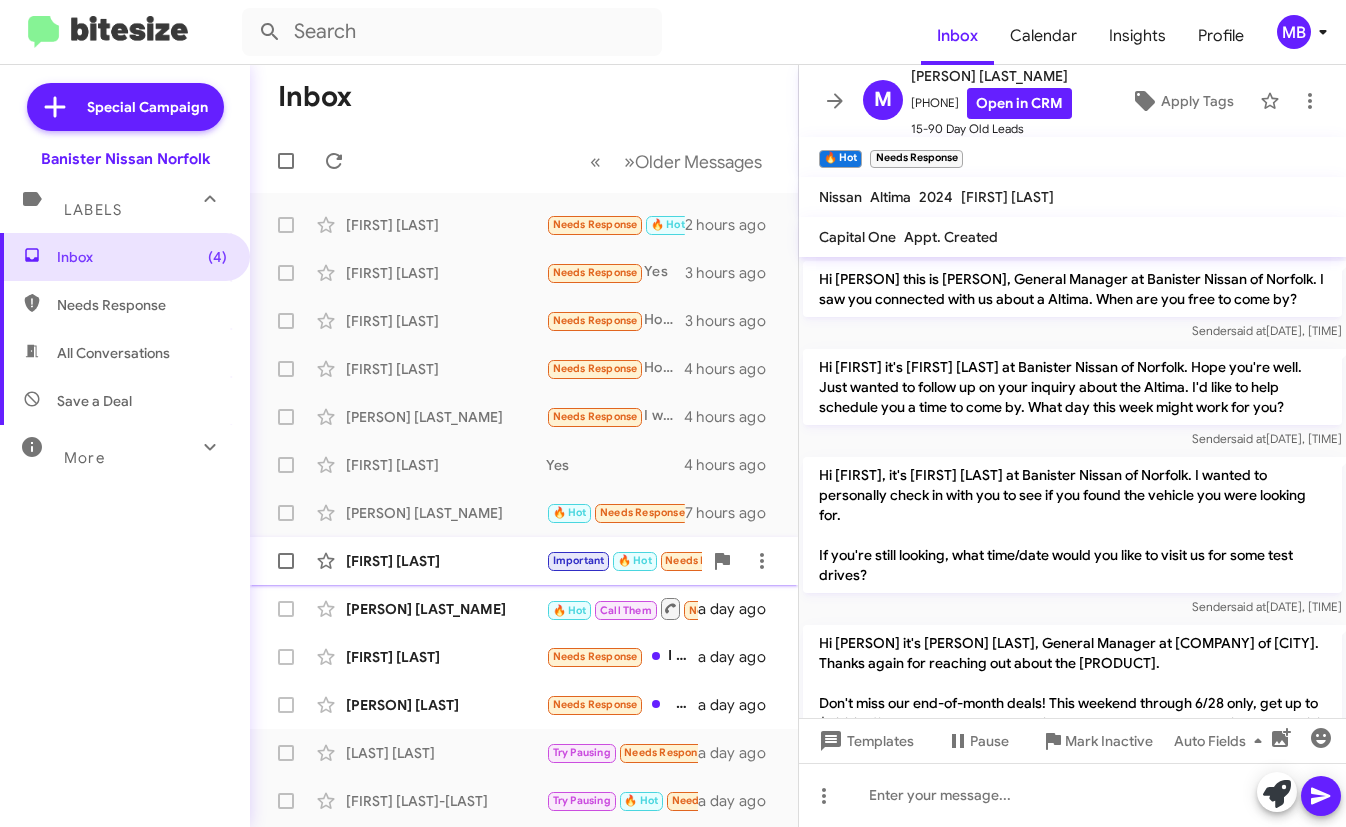 click on "🔥 Hot" 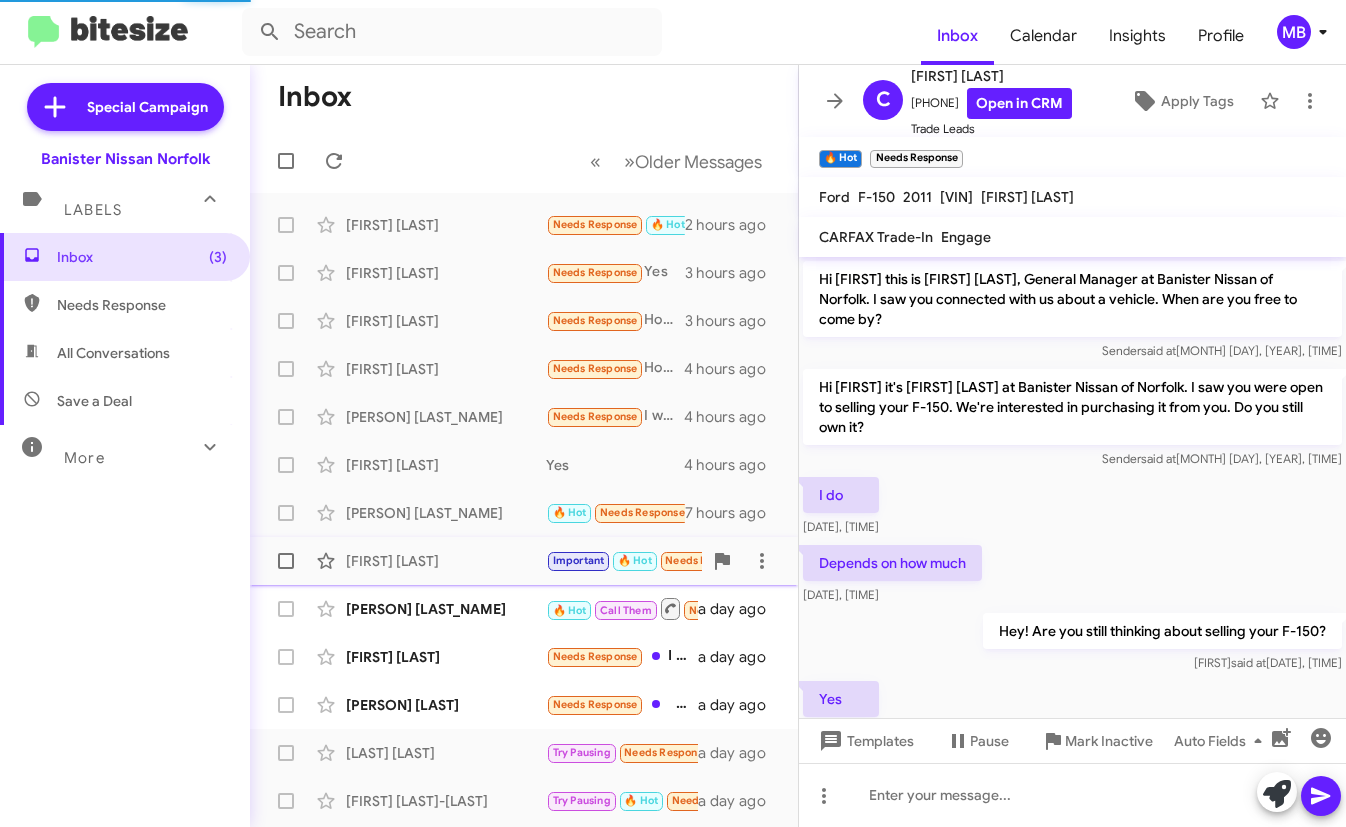 scroll, scrollTop: 494, scrollLeft: 0, axis: vertical 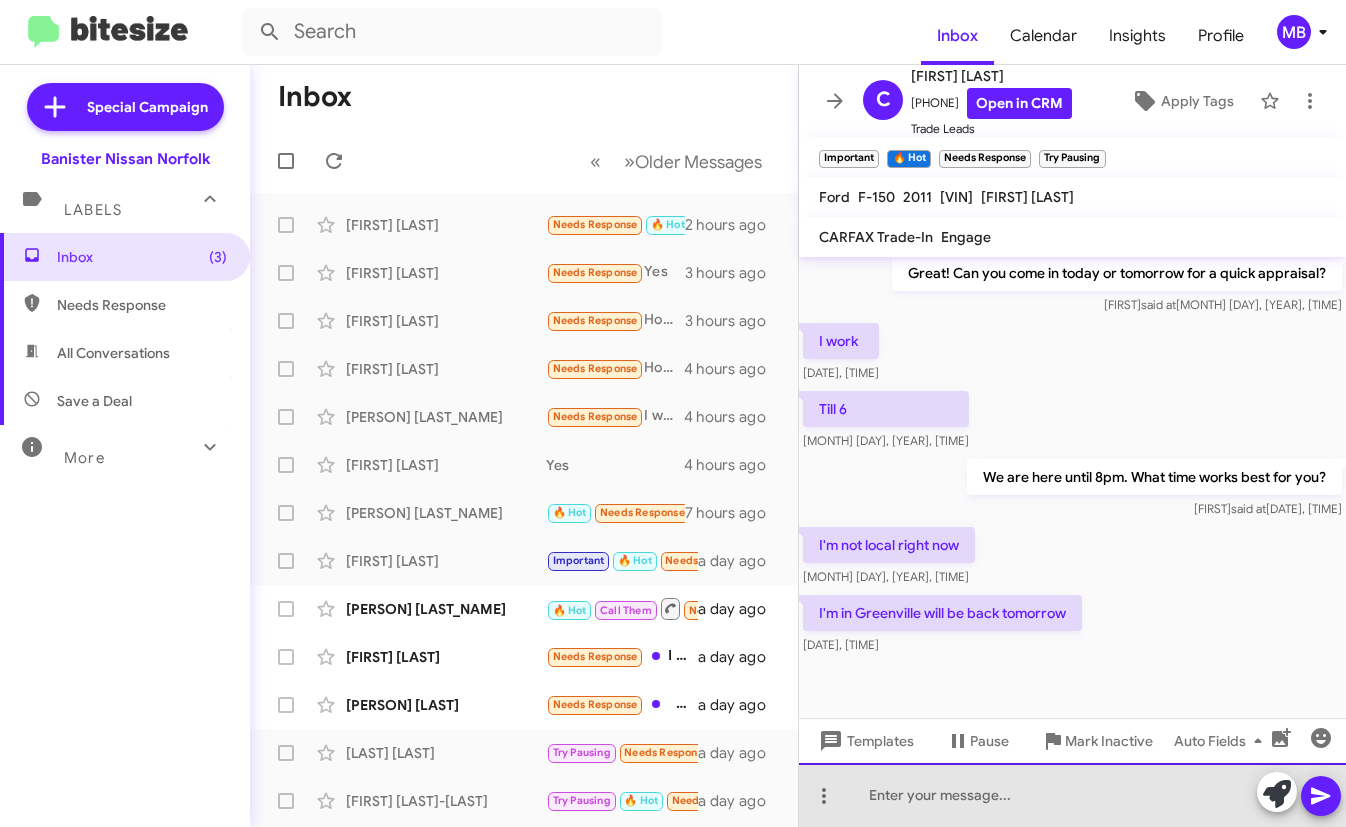 click 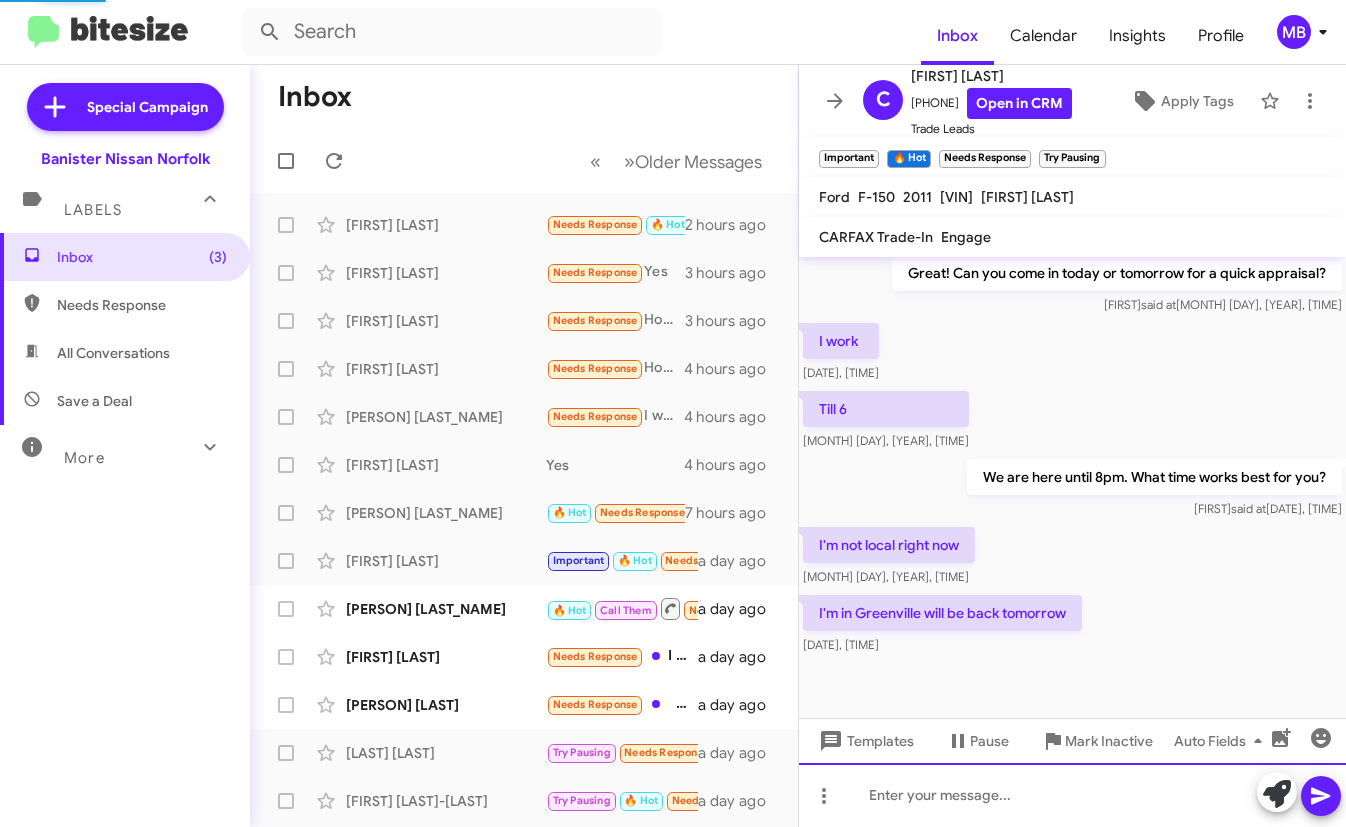 scroll, scrollTop: 0, scrollLeft: 0, axis: both 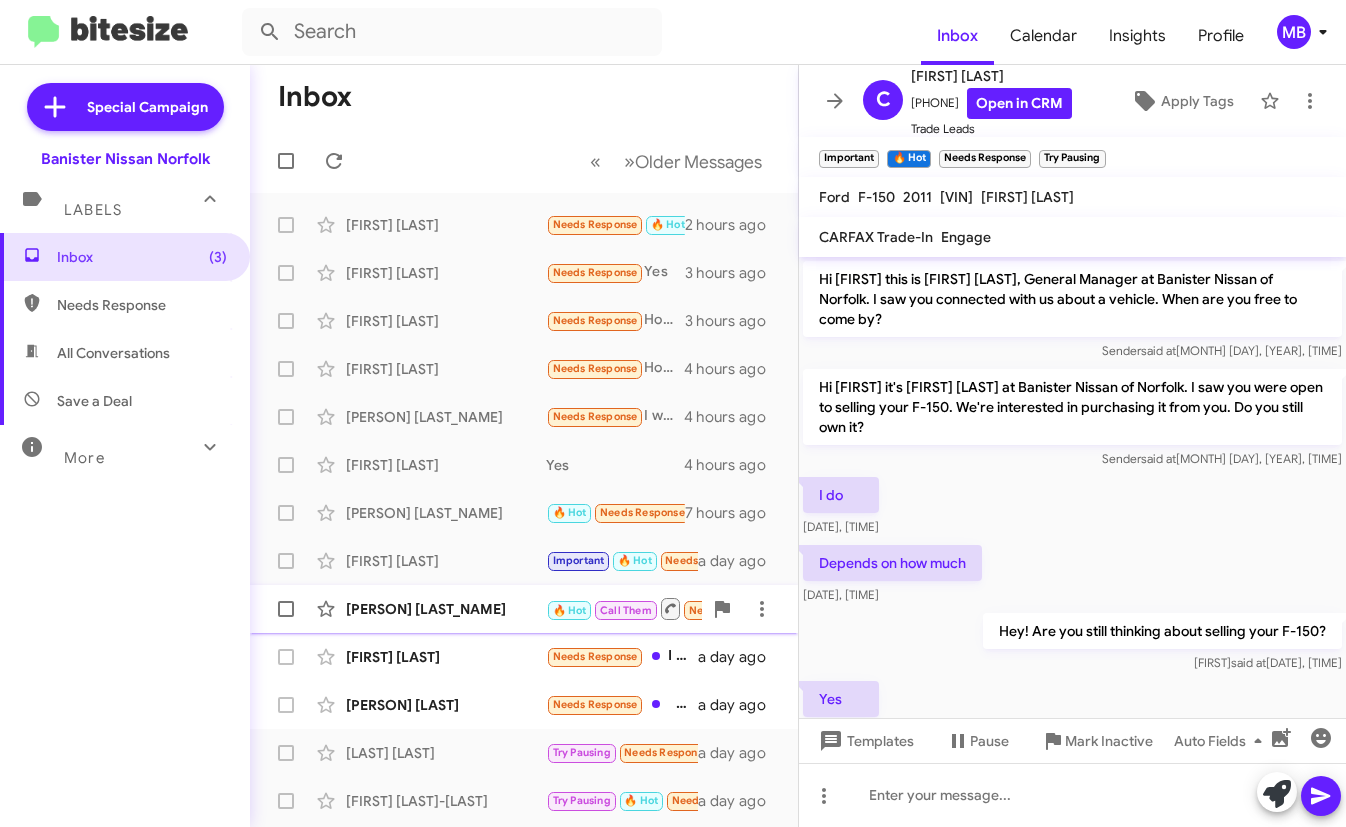 click on "[PERSON] [LAST_NAME]" 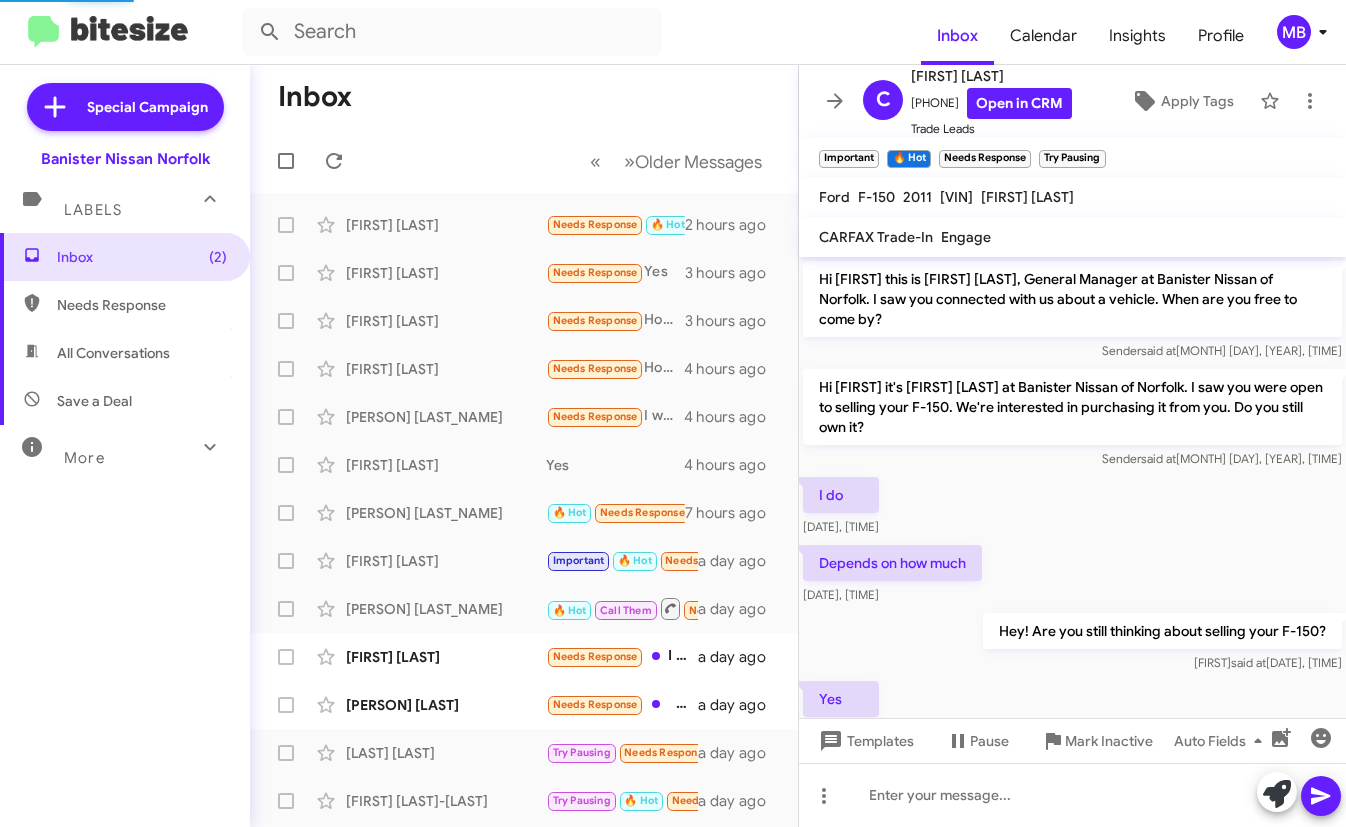 scroll, scrollTop: 1189, scrollLeft: 0, axis: vertical 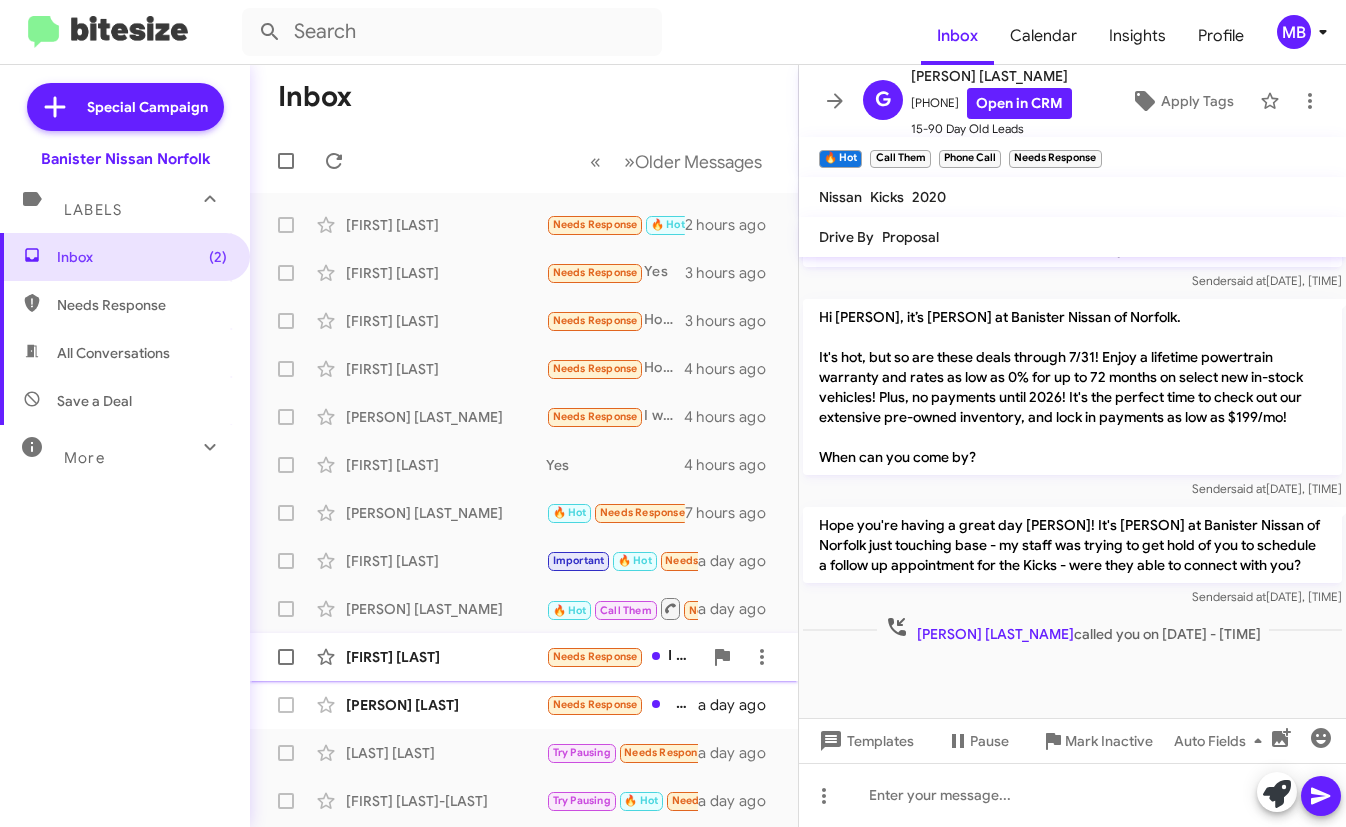 click on "[FIRST] [LAST]" 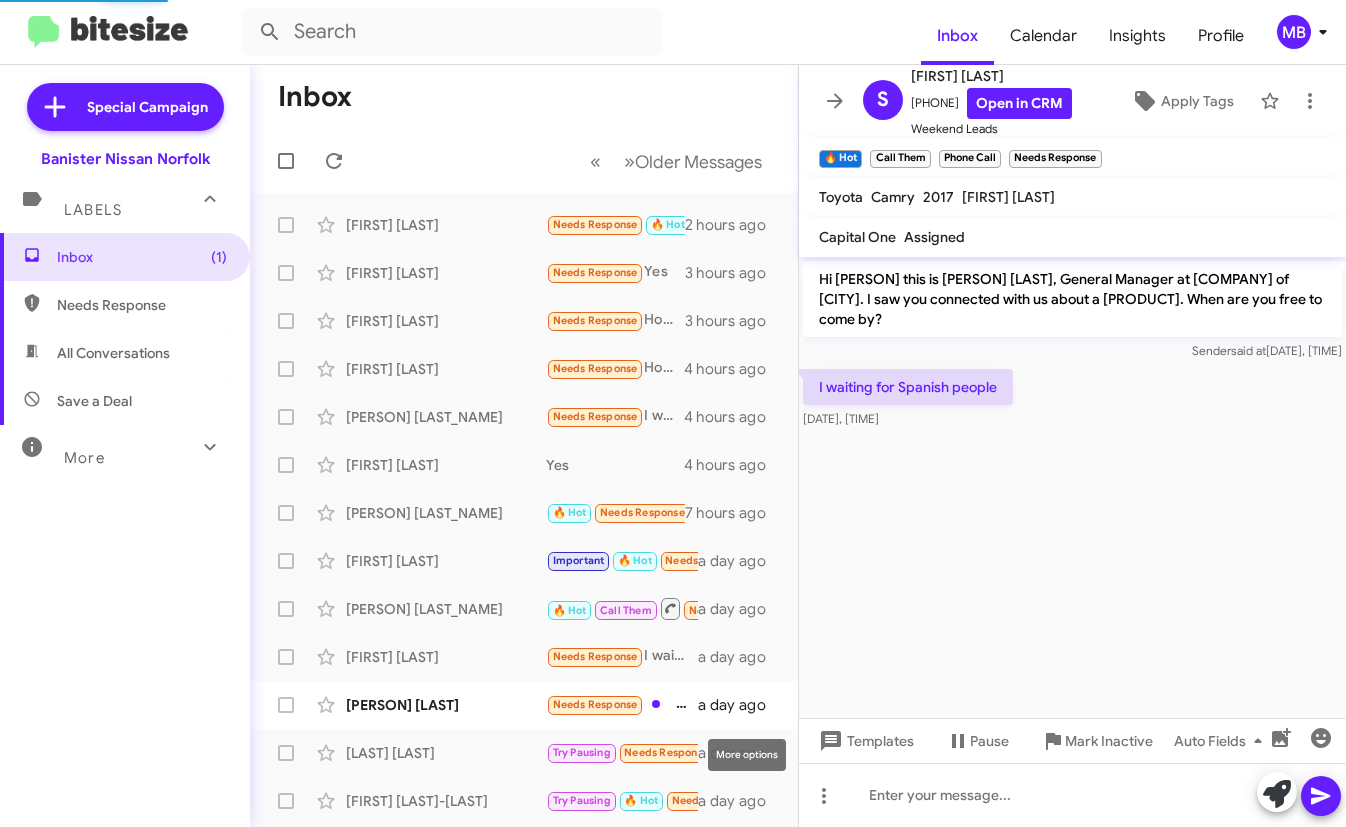 scroll, scrollTop: 0, scrollLeft: 0, axis: both 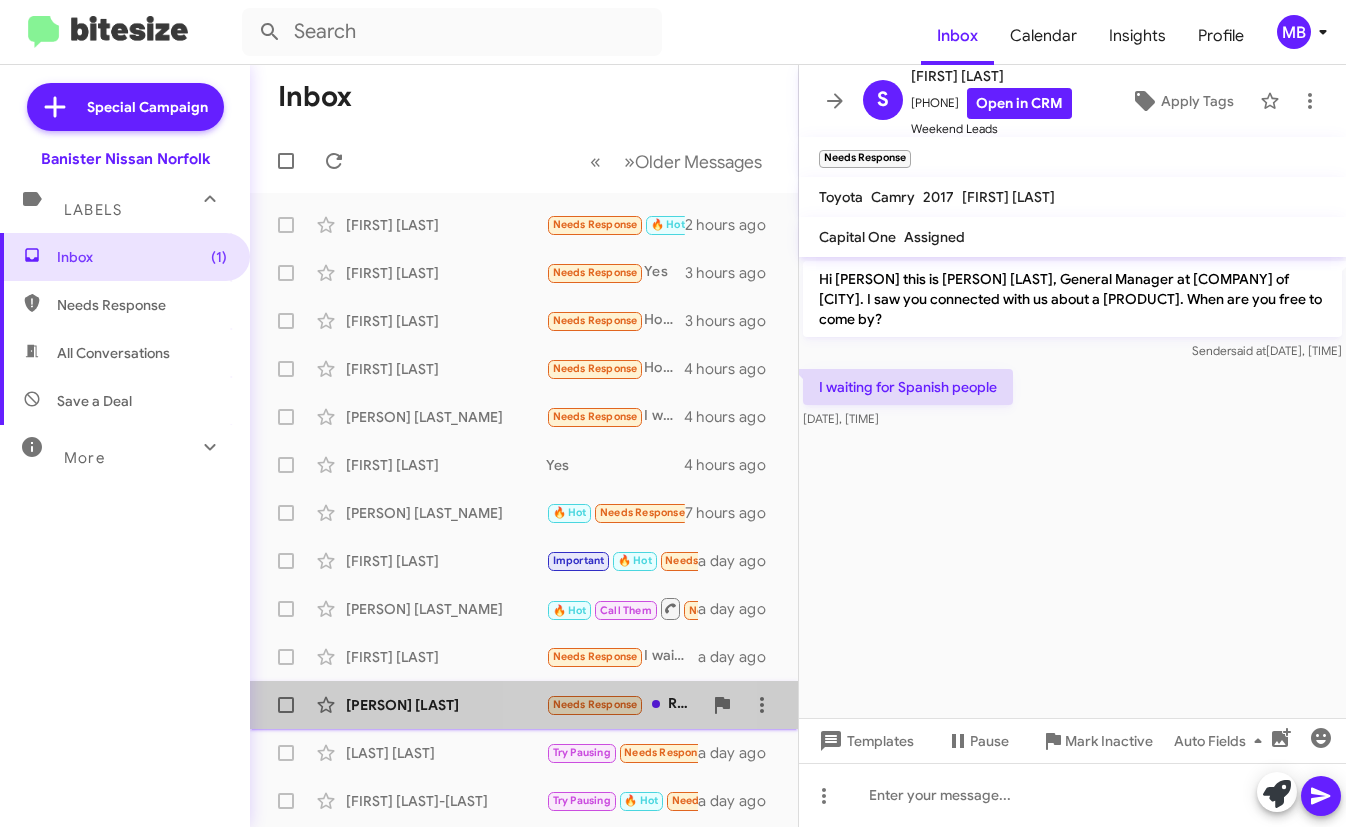click on "Needs Response" 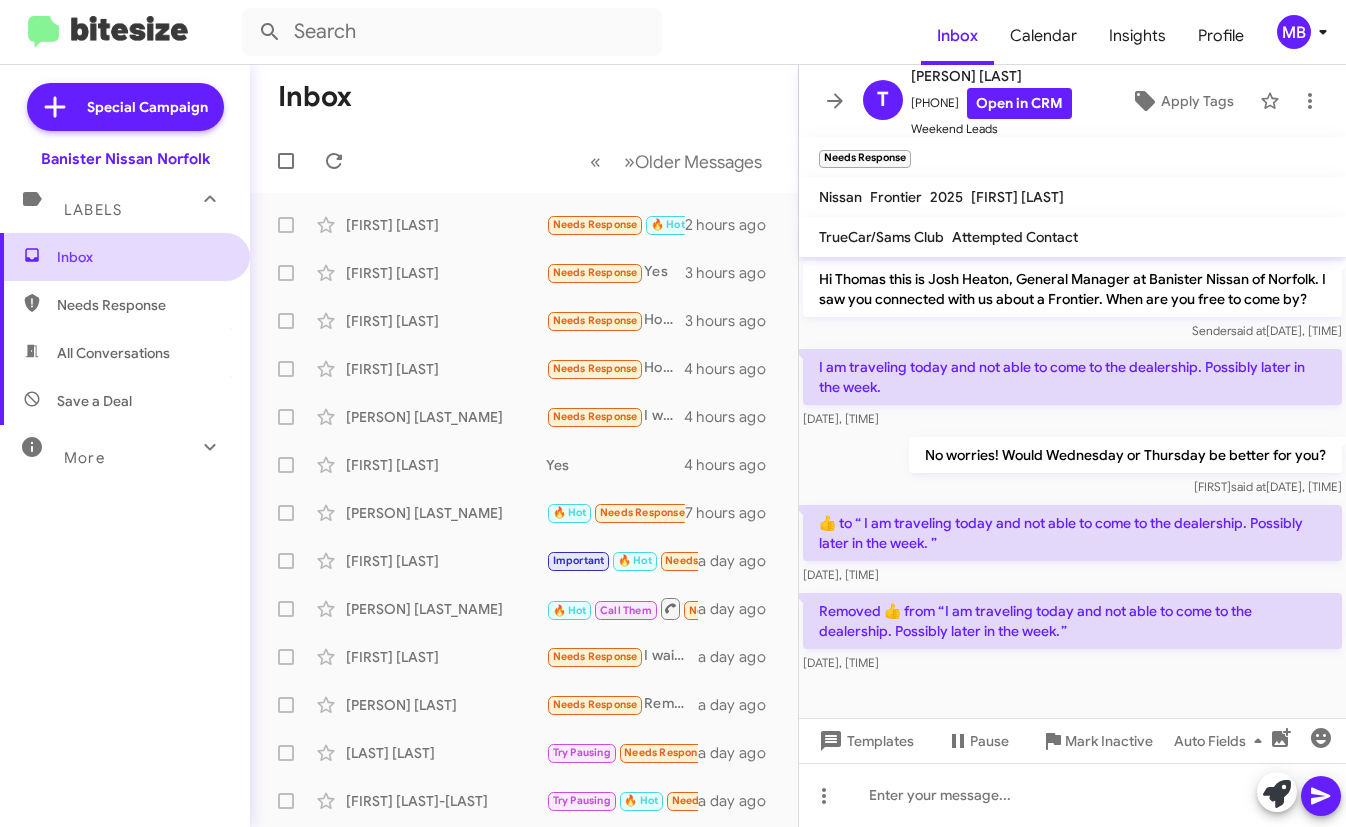 click on "Inbox" at bounding box center (142, 257) 